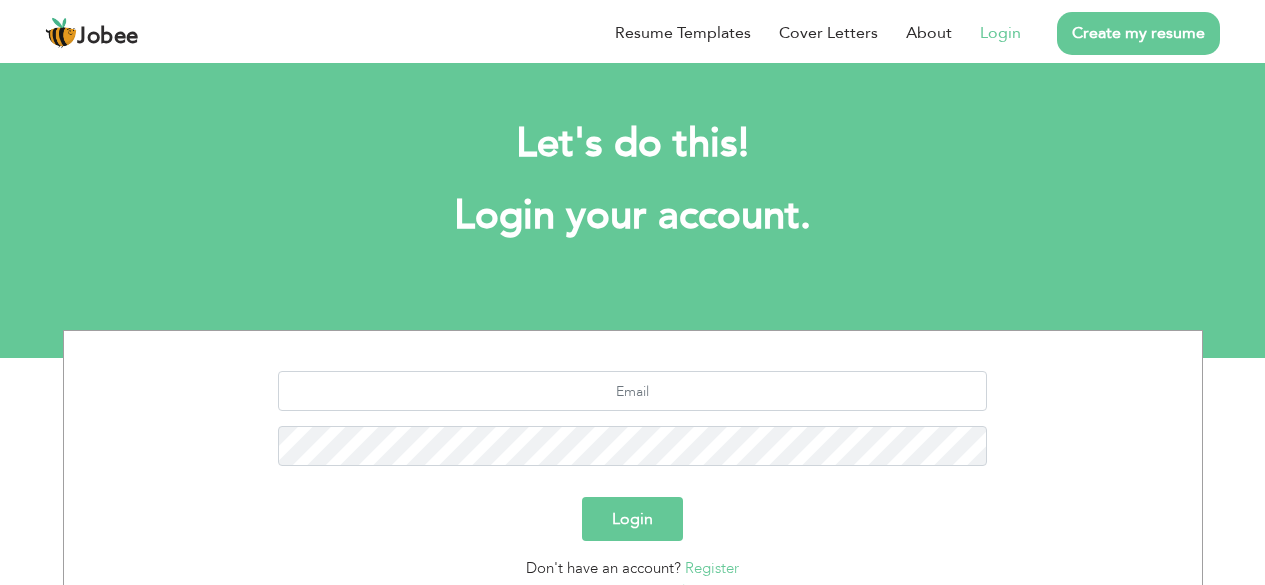 scroll, scrollTop: 0, scrollLeft: 0, axis: both 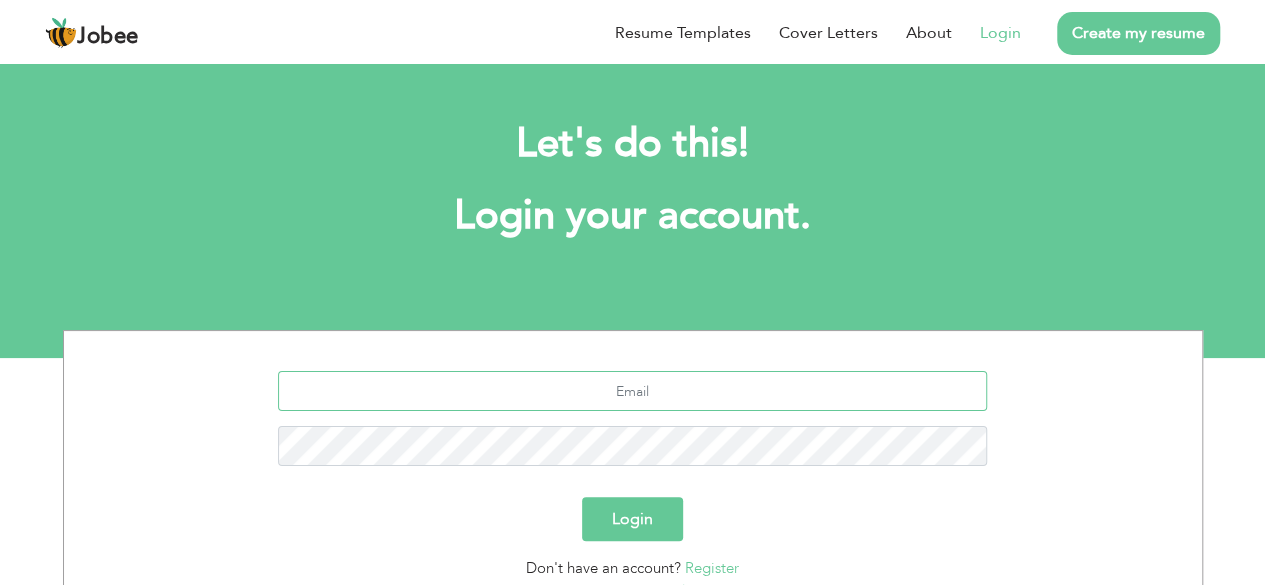 type on "[EMAIL_ADDRESS][DOMAIN_NAME]" 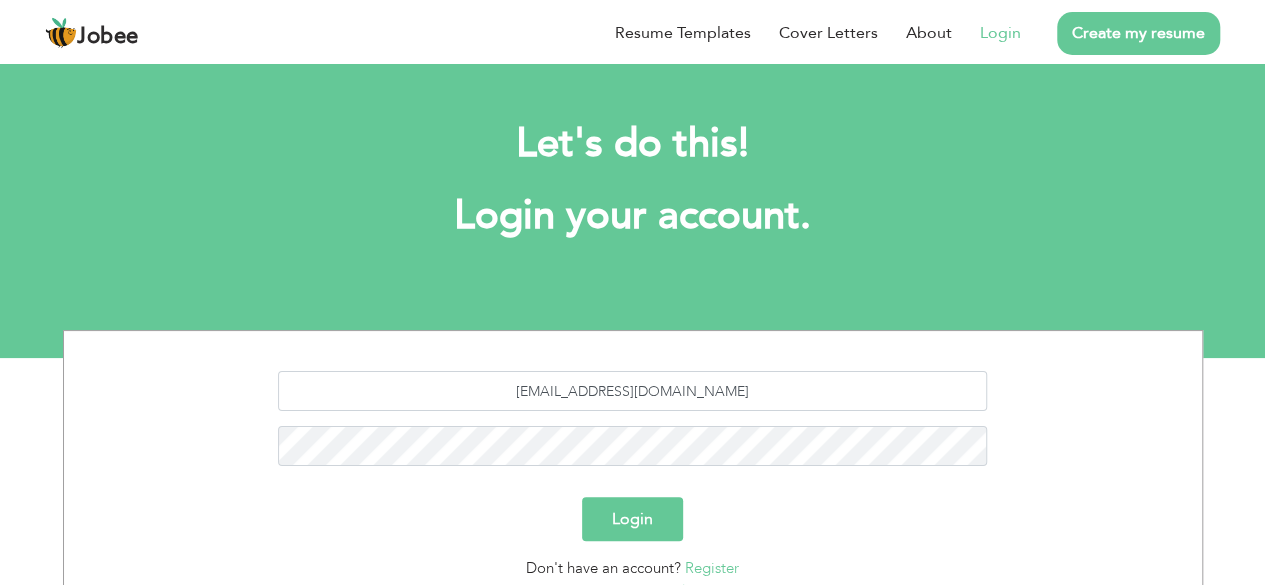 click on "Login" at bounding box center [632, 519] 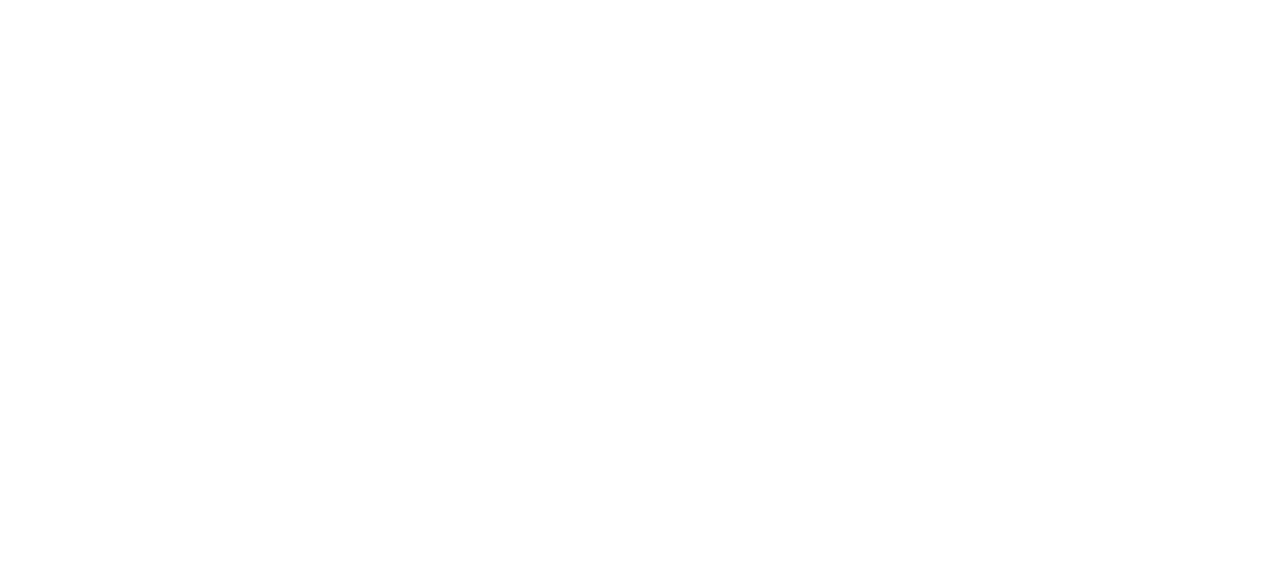 scroll, scrollTop: 0, scrollLeft: 0, axis: both 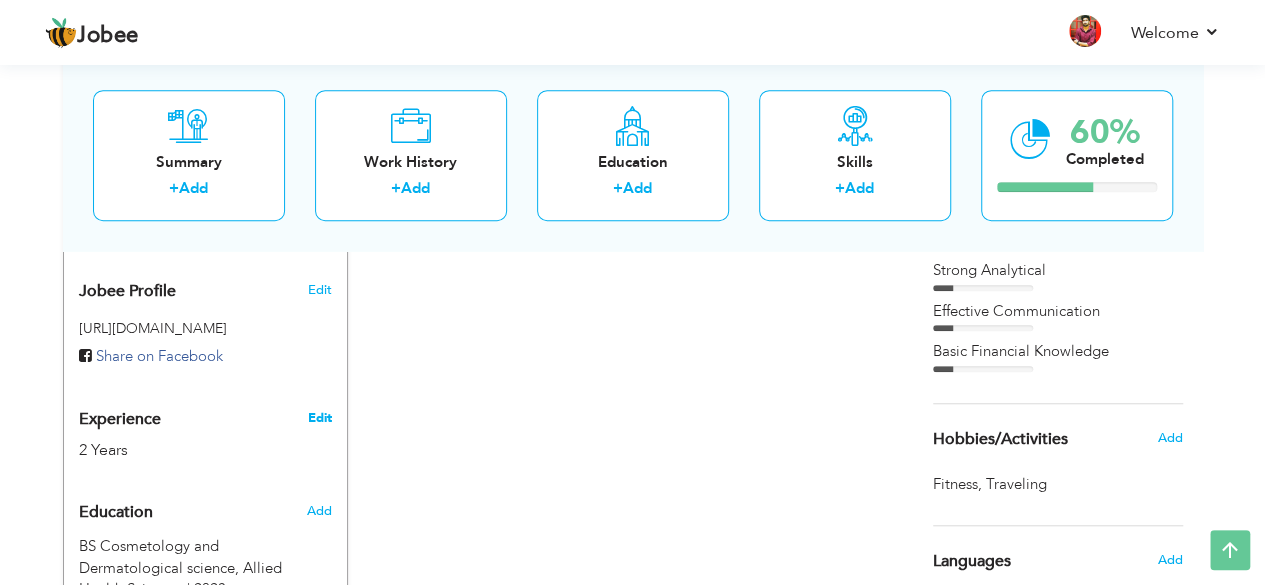 click on "Edit" at bounding box center (319, 418) 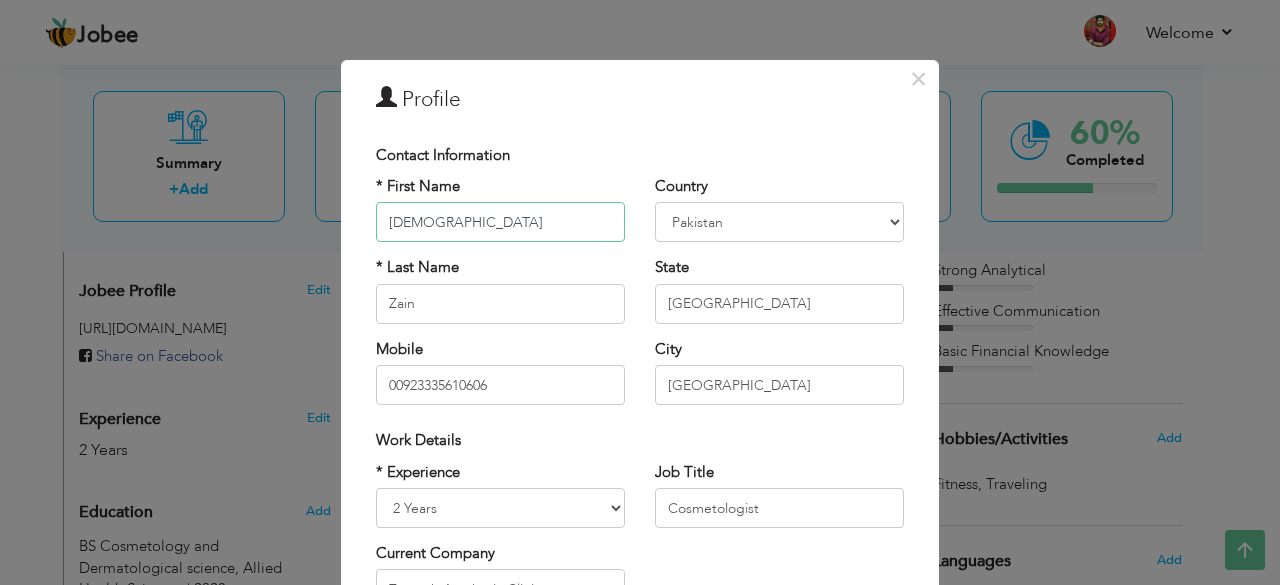 scroll, scrollTop: 311, scrollLeft: 0, axis: vertical 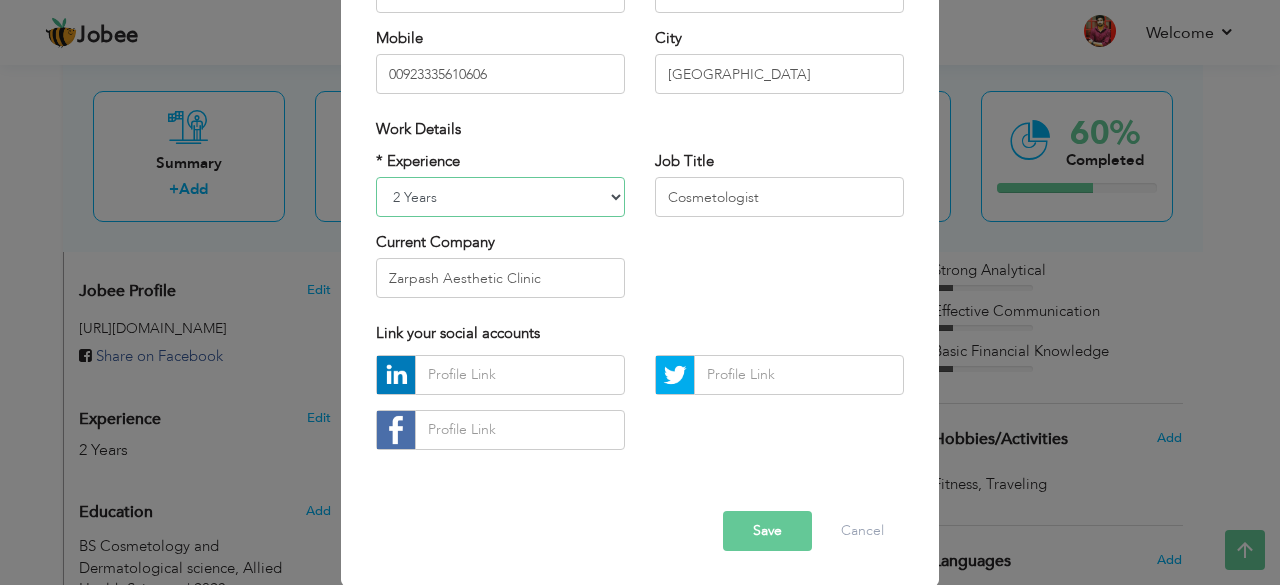 click on "Entry Level Less than 1 Year 1 Year 2 Years 3 Years 4 Years 5 Years 6 Years 7 Years 8 Years 9 Years 10 Years 11 Years 12 Years 13 Years 14 Years 15 Years 16 Years 17 Years 18 Years 19 Years 20 Years 21 Years 22 Years 23 Years 24 Years 25 Years 26 Years 27 Years 28 Years 29 Years 30 Years 31 Years 32 Years 33 Years 34 Years 35 Years More than 35 Years" at bounding box center [500, 197] 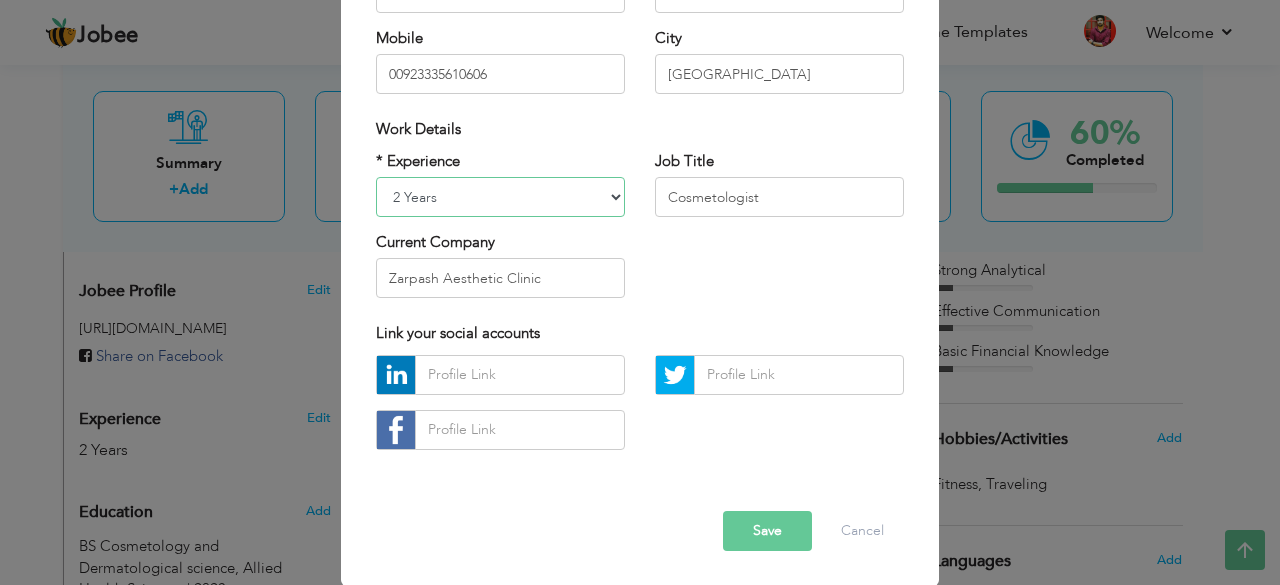 select on "number:1" 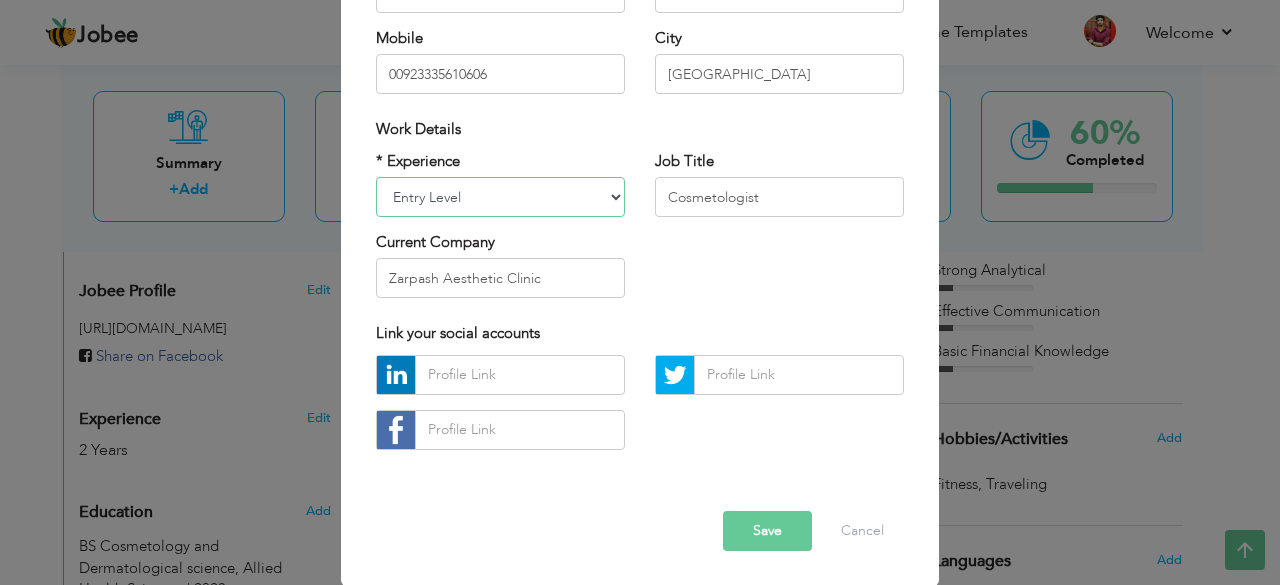 click on "Entry Level Less than 1 Year 1 Year 2 Years 3 Years 4 Years 5 Years 6 Years 7 Years 8 Years 9 Years 10 Years 11 Years 12 Years 13 Years 14 Years 15 Years 16 Years 17 Years 18 Years 19 Years 20 Years 21 Years 22 Years 23 Years 24 Years 25 Years 26 Years 27 Years 28 Years 29 Years 30 Years 31 Years 32 Years 33 Years 34 Years 35 Years More than 35 Years" at bounding box center (500, 197) 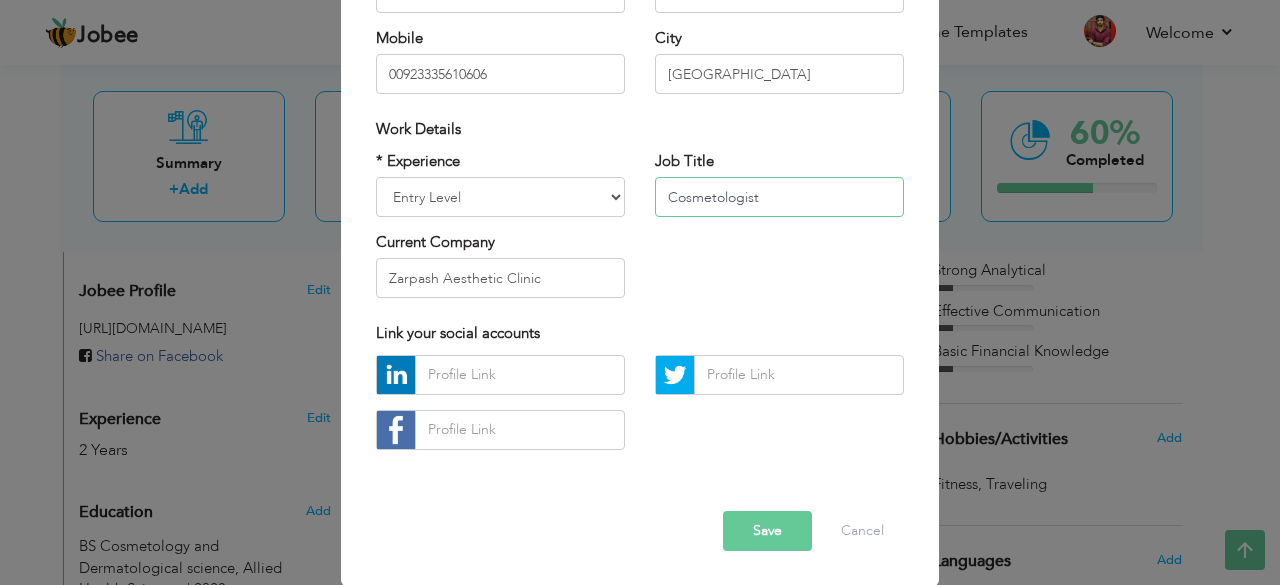 click on "Cosmetologist" at bounding box center [779, 197] 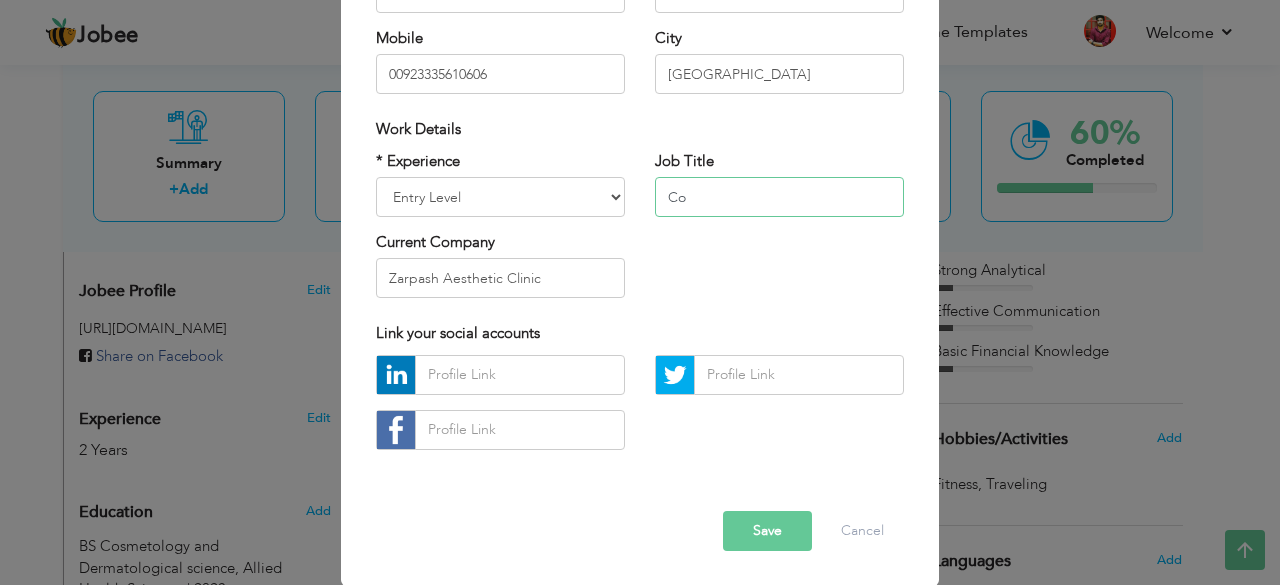 type on "C" 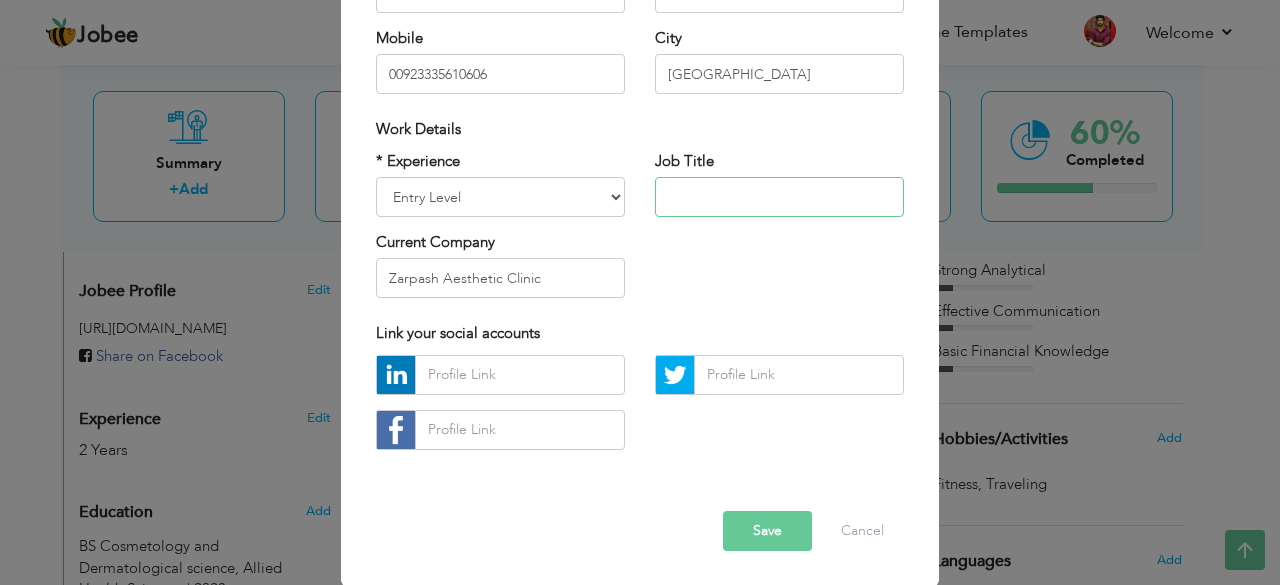 type 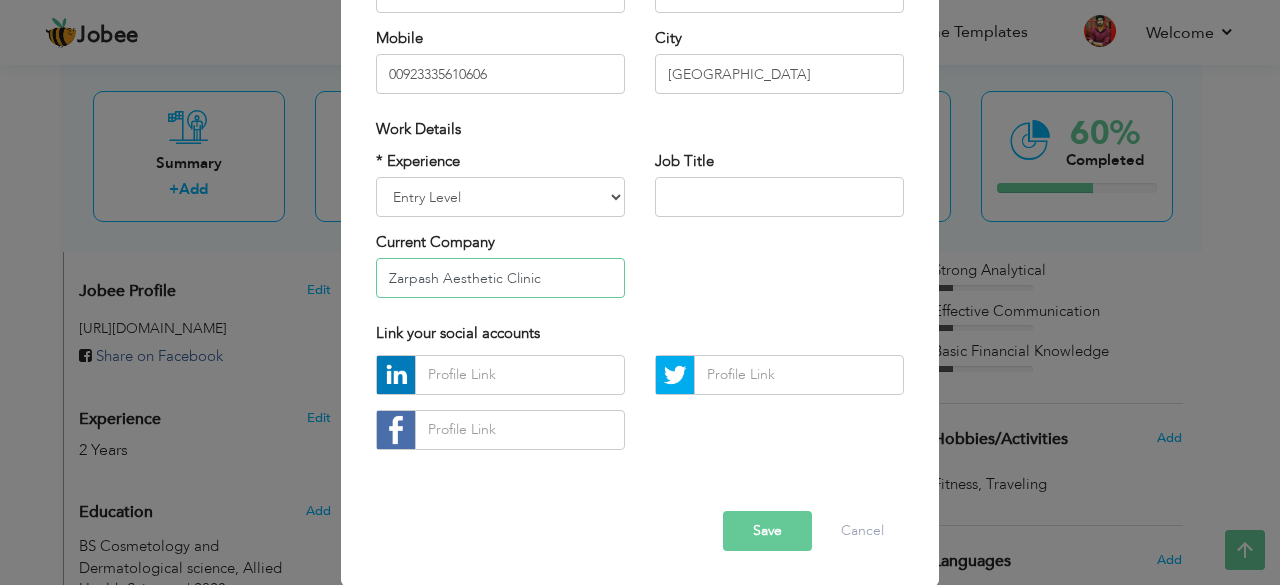 click on "Zarpash Aesthetic Clinic" at bounding box center (500, 278) 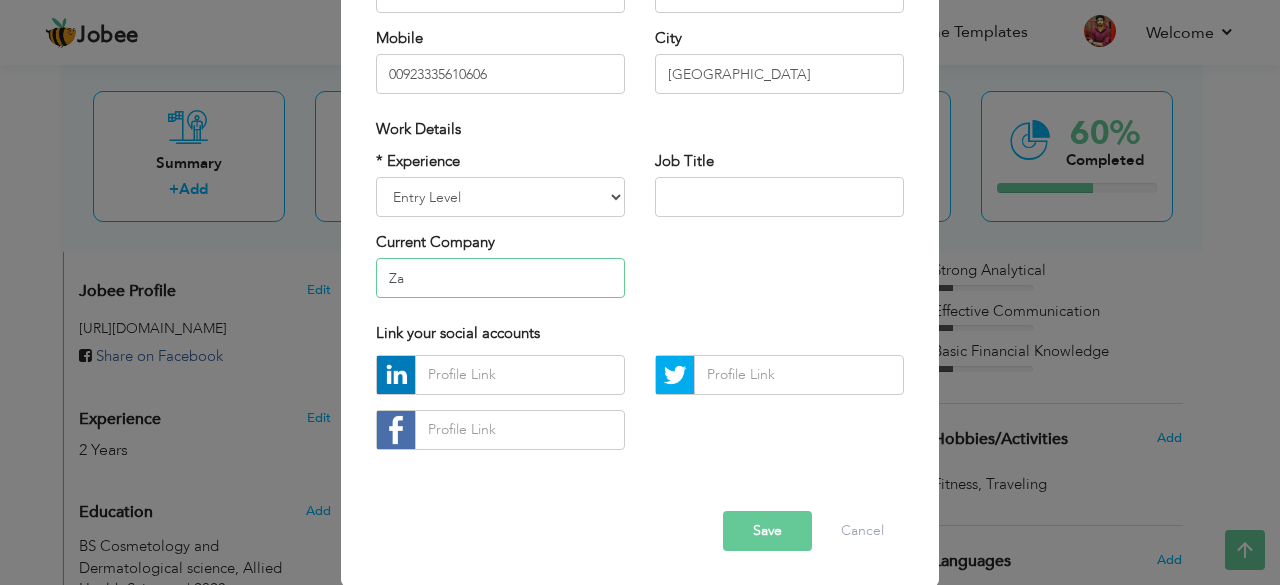 type on "Z" 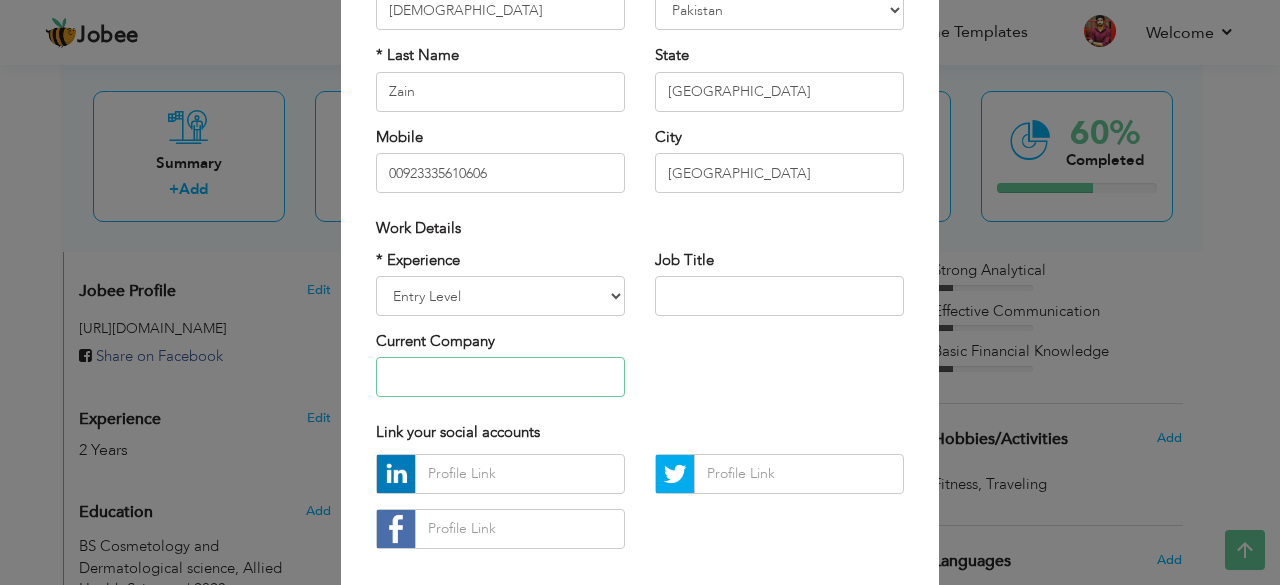 scroll, scrollTop: 213, scrollLeft: 0, axis: vertical 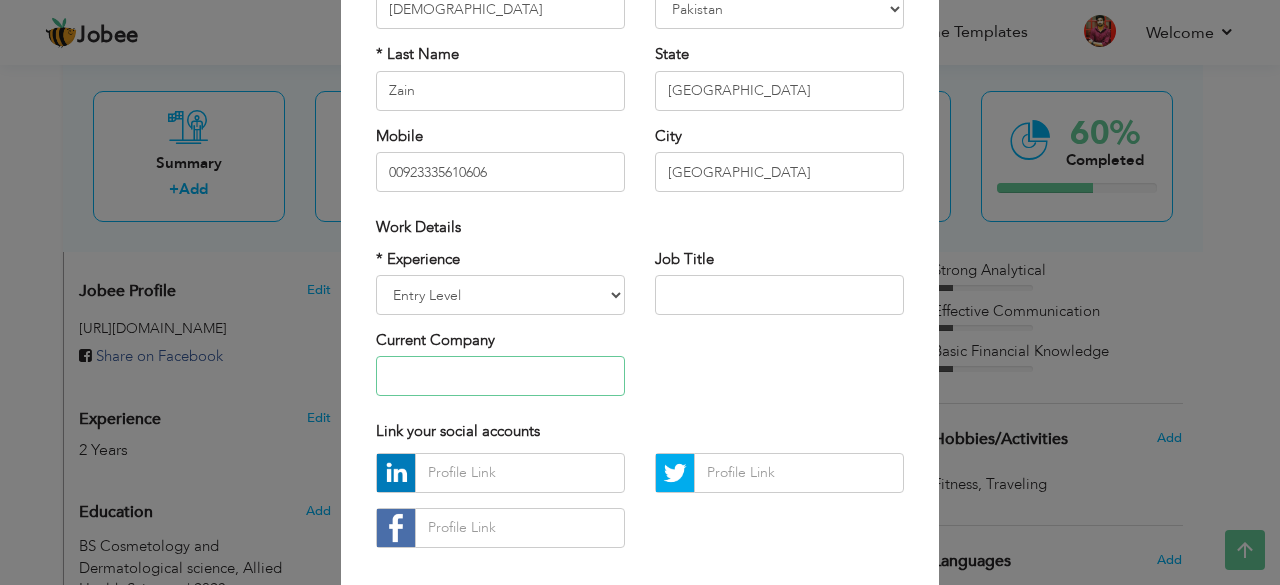 type 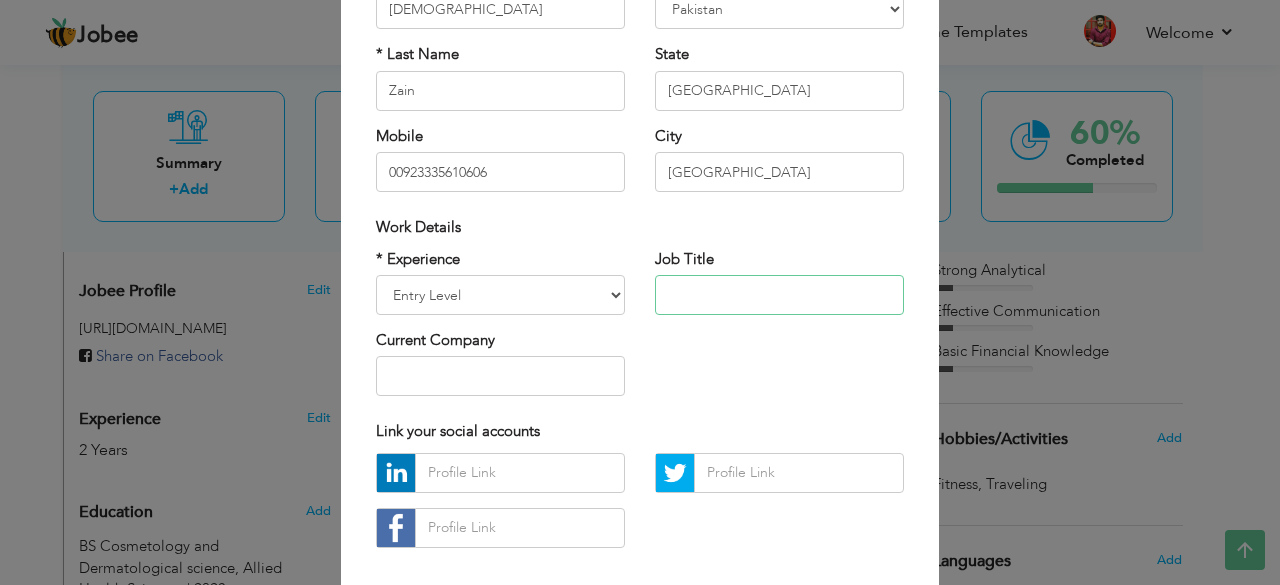 click at bounding box center (779, 295) 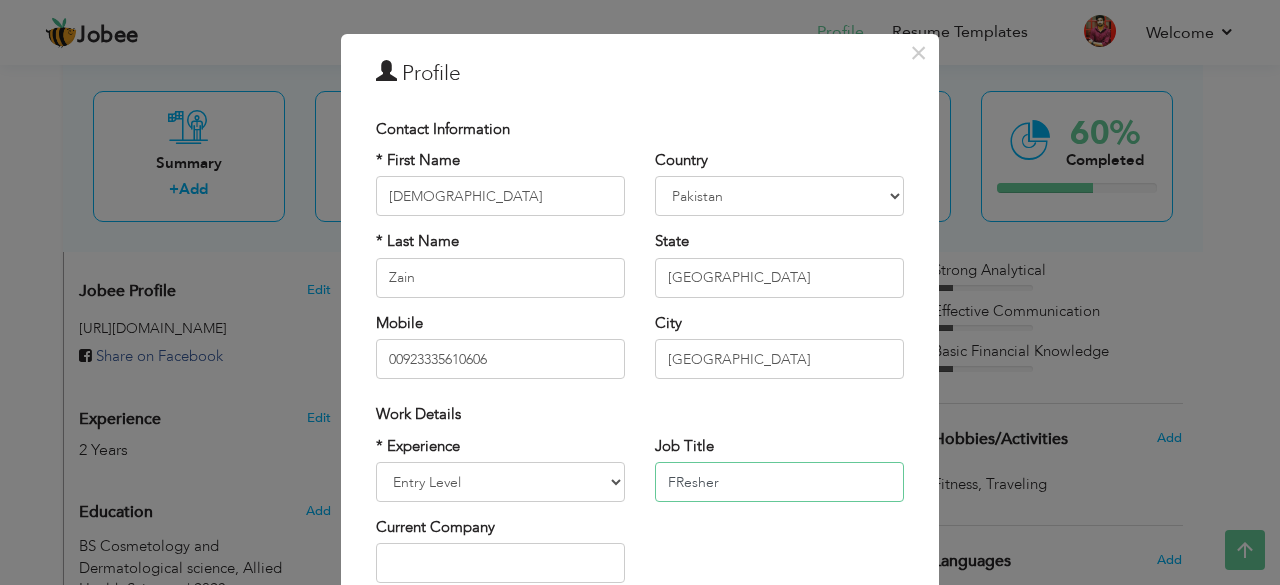 scroll, scrollTop: 311, scrollLeft: 0, axis: vertical 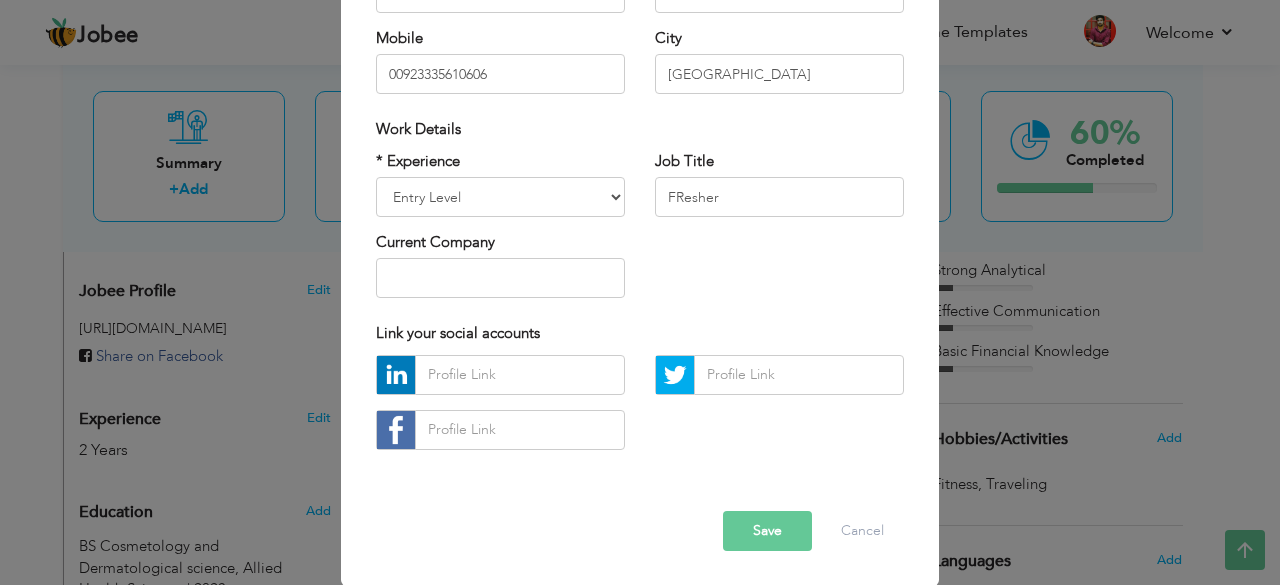 click on "Save" at bounding box center (767, 531) 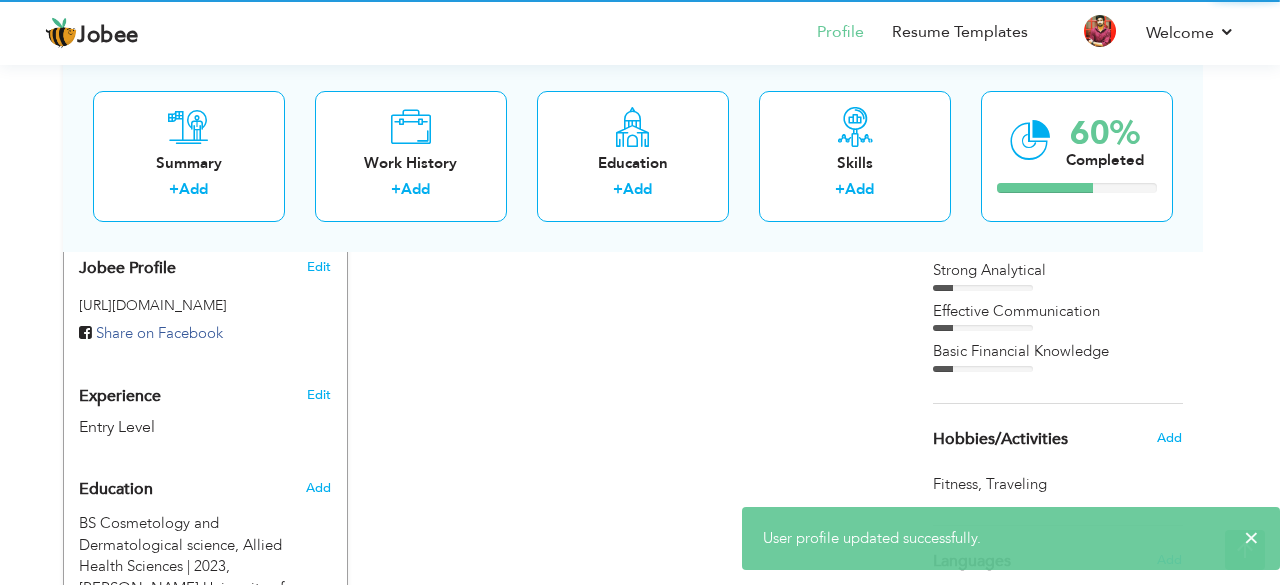 click on "Jobee
Profile
Resume Templates
Resume Templates
Cover Letters
About
My Resume
Welcome
Settings
Log off
Muhammad" at bounding box center (640, 242) 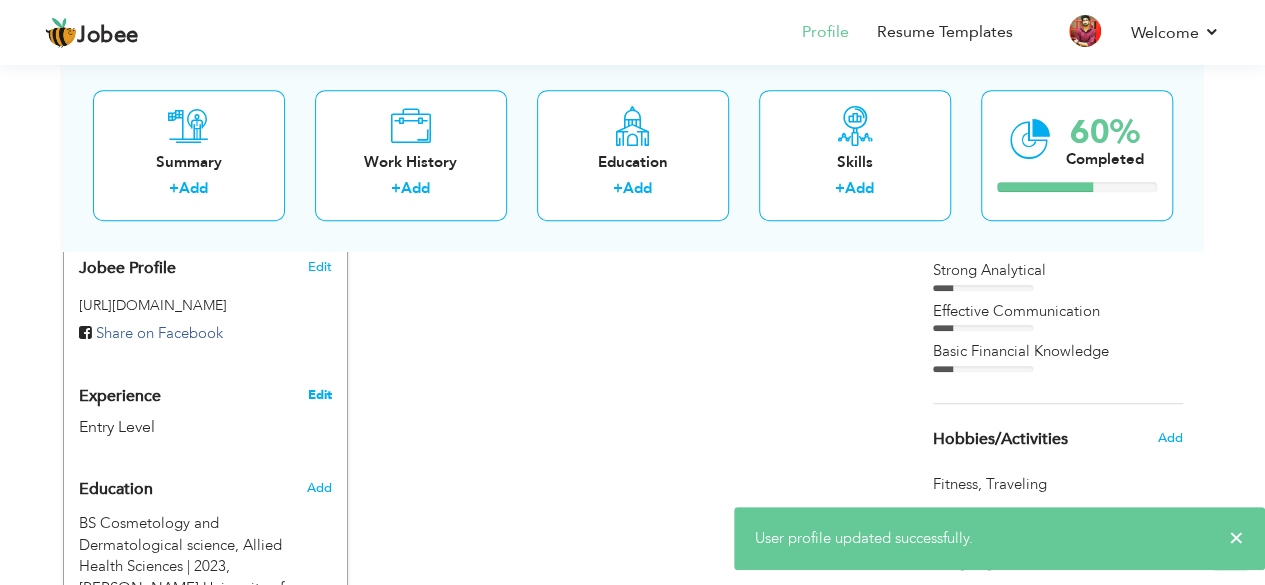 click on "Edit" at bounding box center [319, 395] 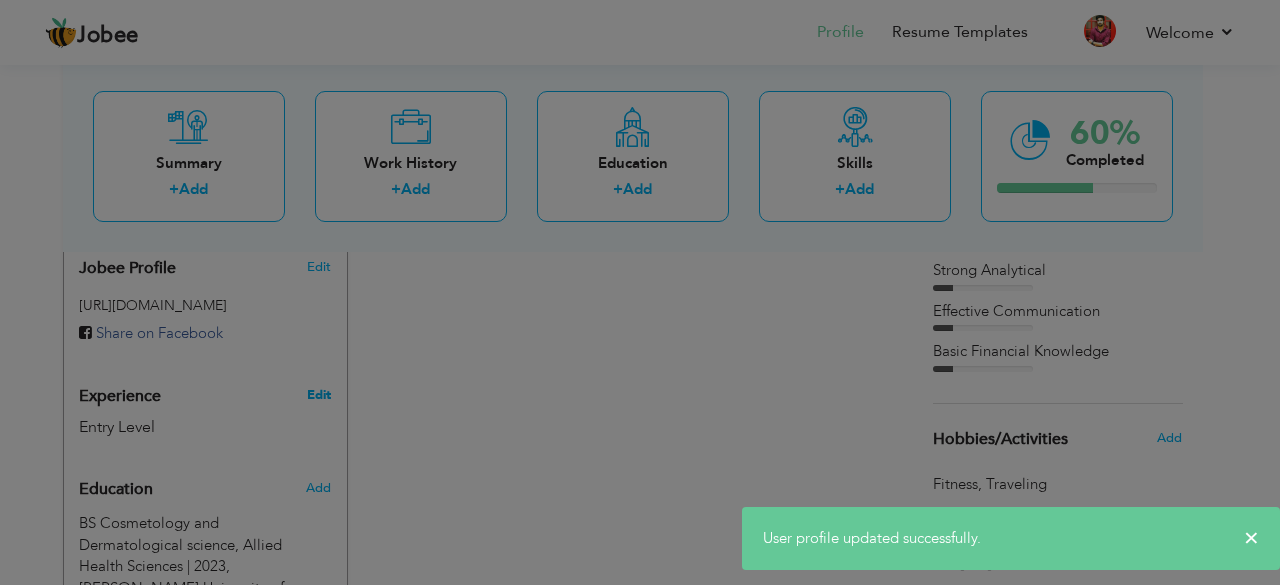scroll, scrollTop: 0, scrollLeft: 0, axis: both 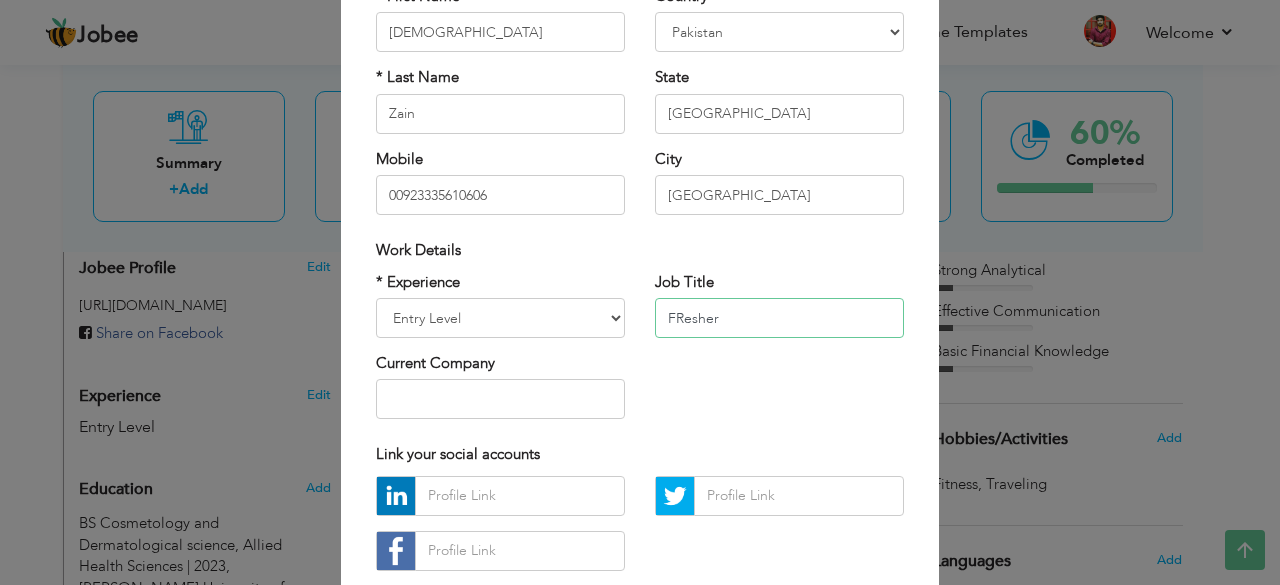 click on "FResher" at bounding box center [779, 318] 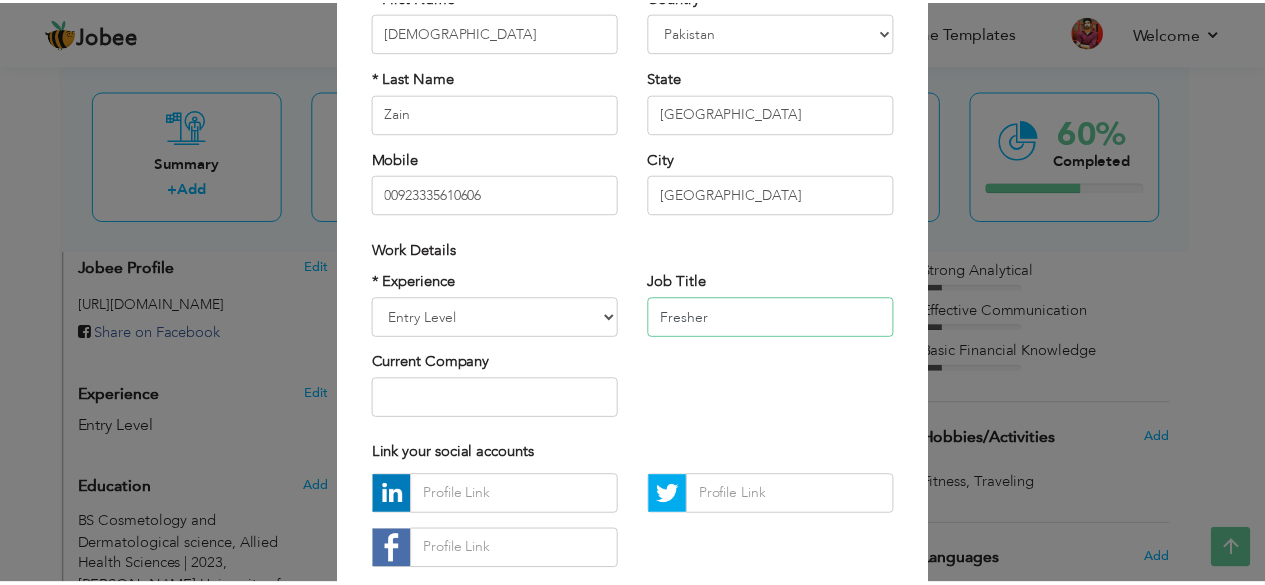 scroll, scrollTop: 311, scrollLeft: 0, axis: vertical 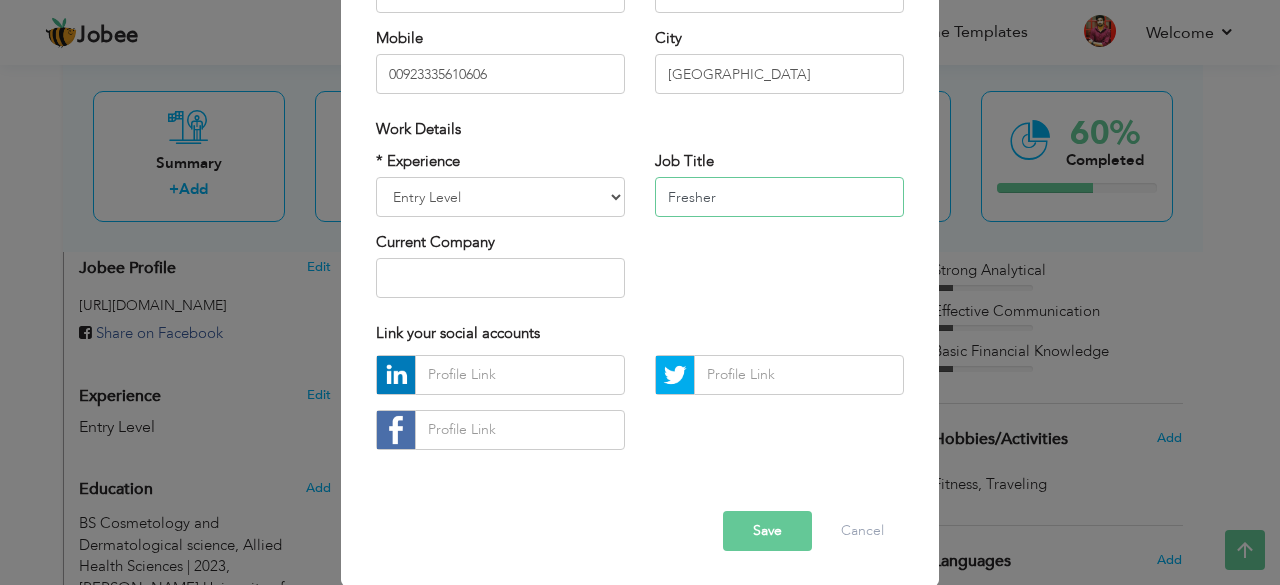 type on "Fresher" 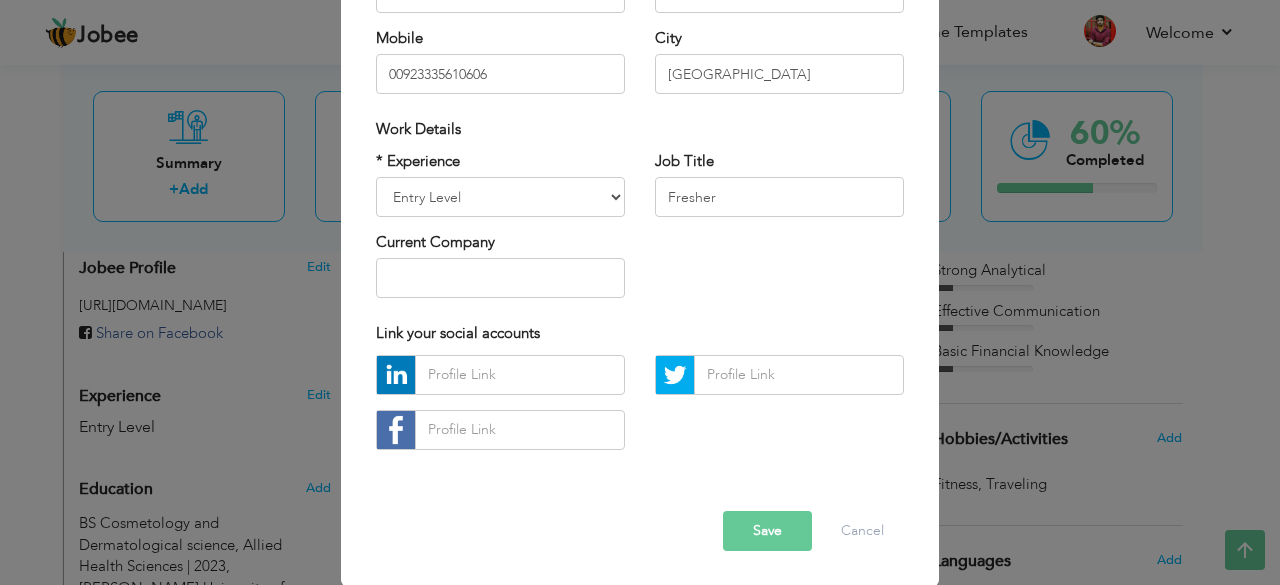 click on "Save" at bounding box center (767, 531) 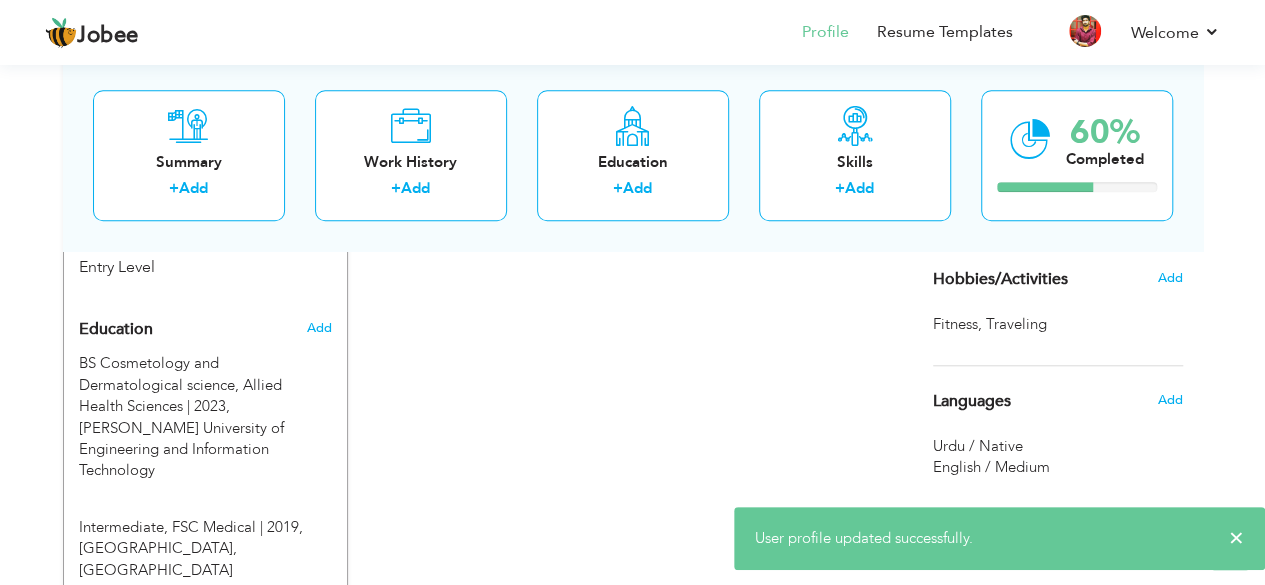 scroll, scrollTop: 816, scrollLeft: 0, axis: vertical 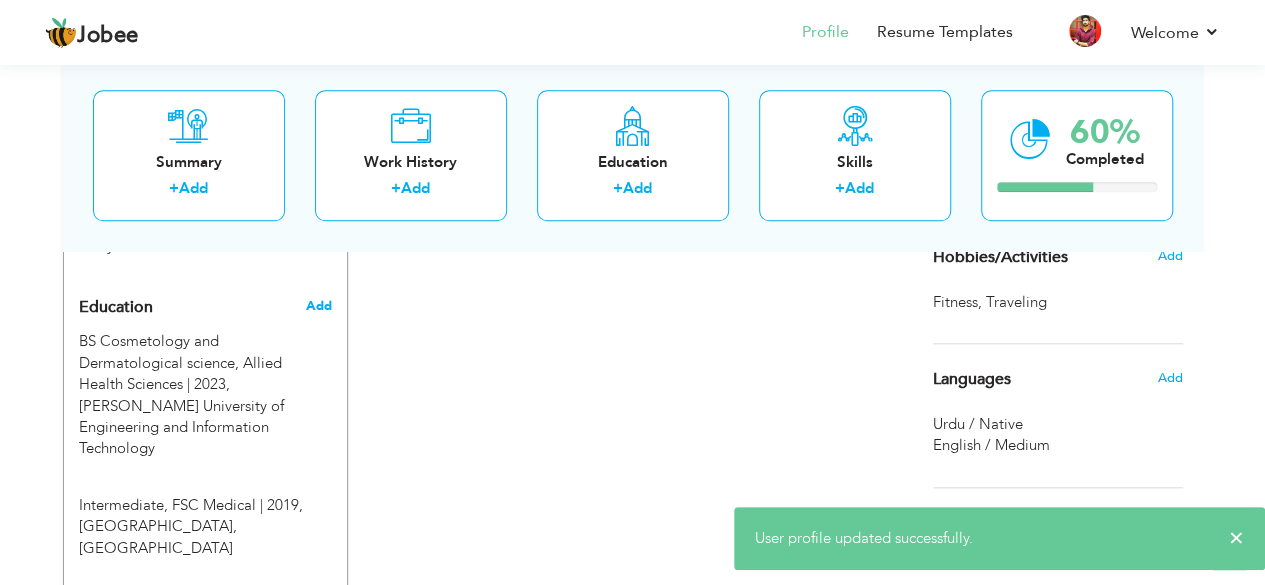 click on "Add" at bounding box center [318, 306] 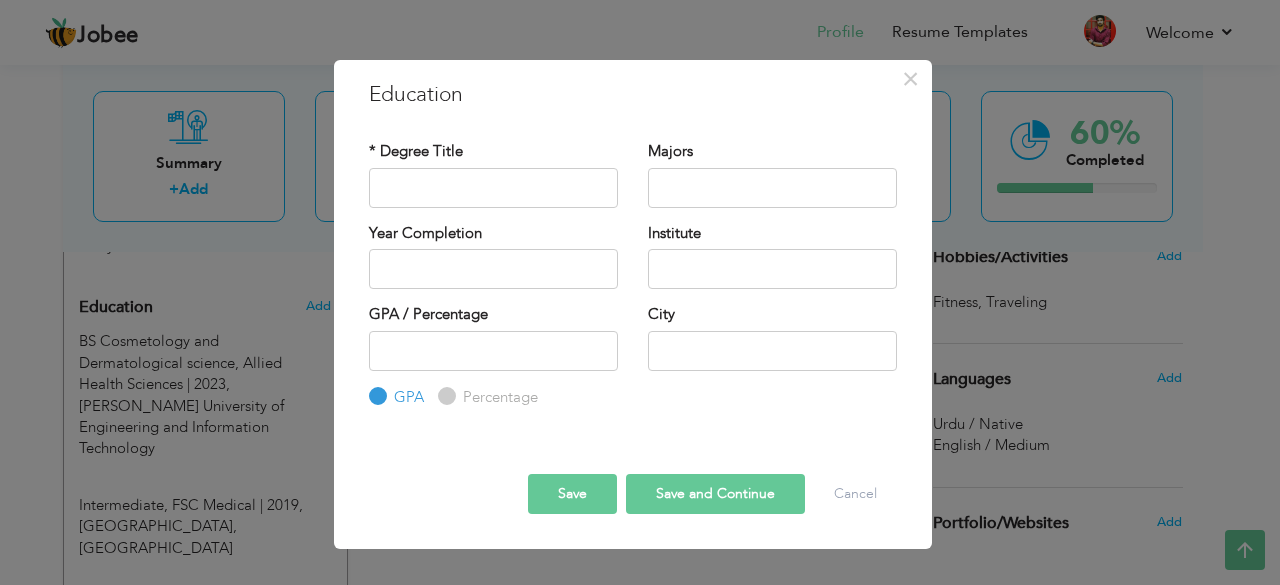 click on "Save" at bounding box center (572, 494) 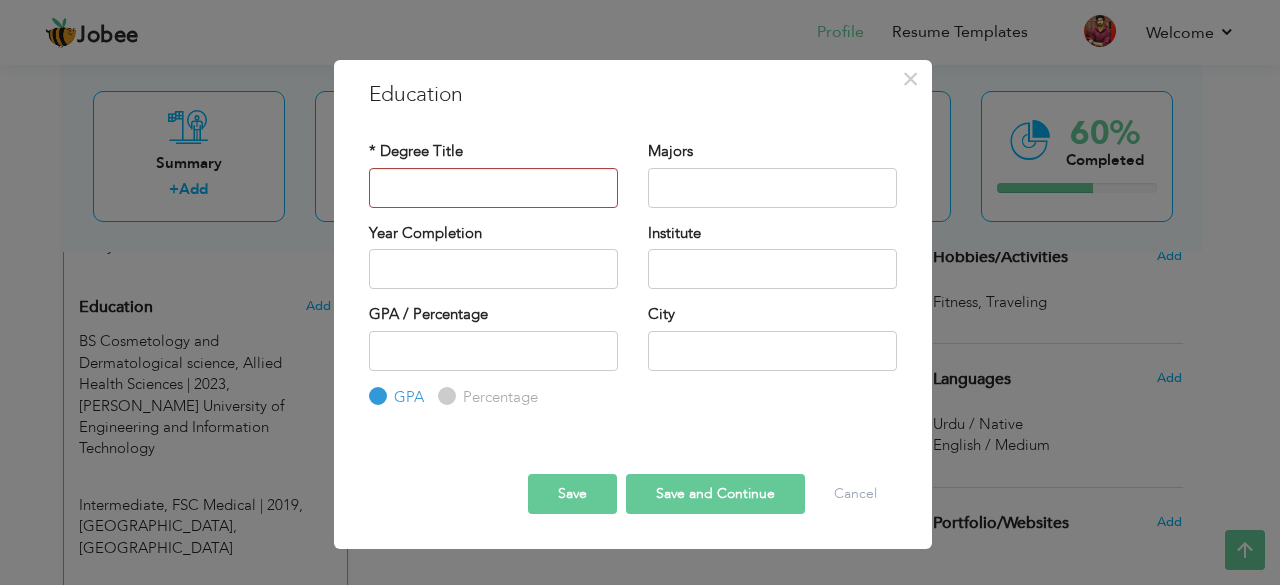 click on "Save" at bounding box center [572, 494] 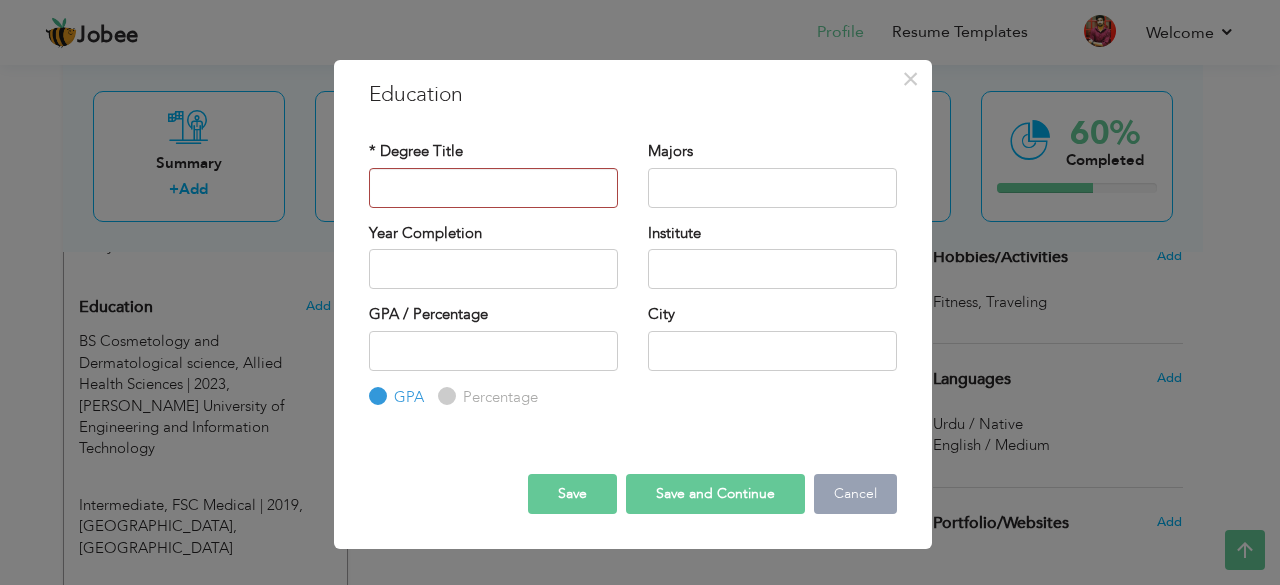 click on "Cancel" at bounding box center (855, 494) 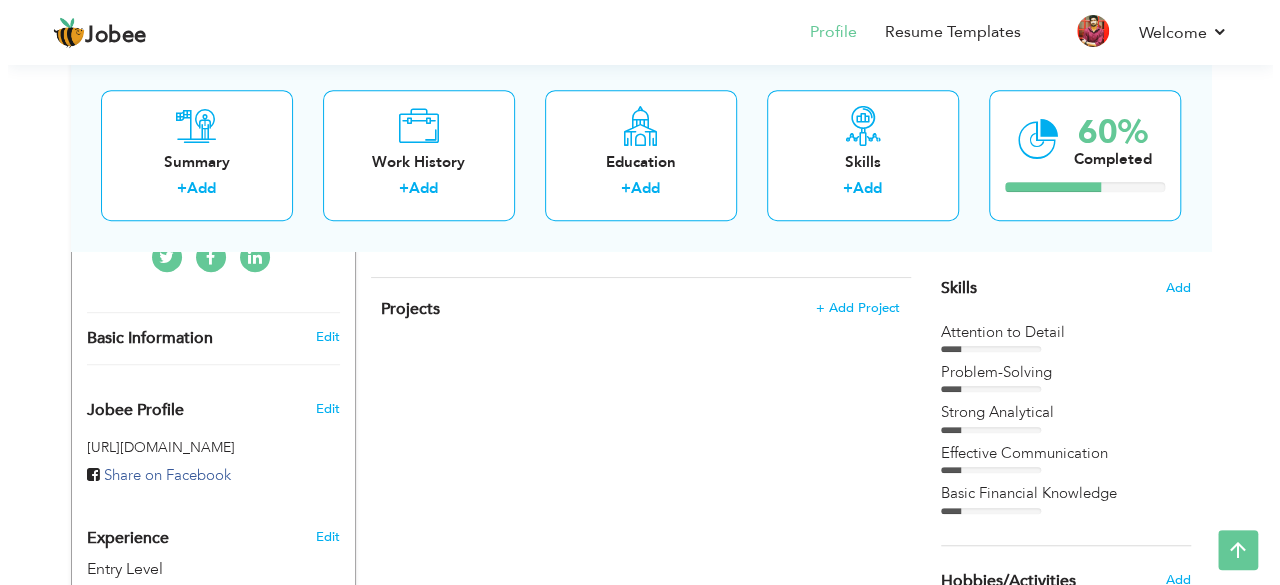 scroll, scrollTop: 495, scrollLeft: 0, axis: vertical 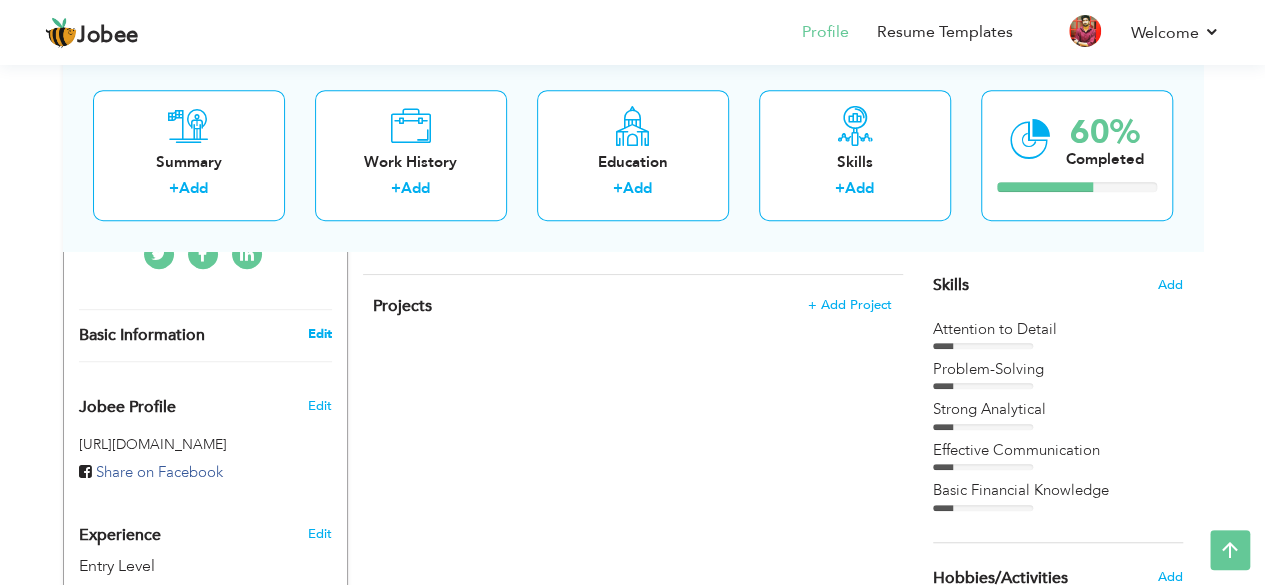 click on "Edit" at bounding box center (319, 334) 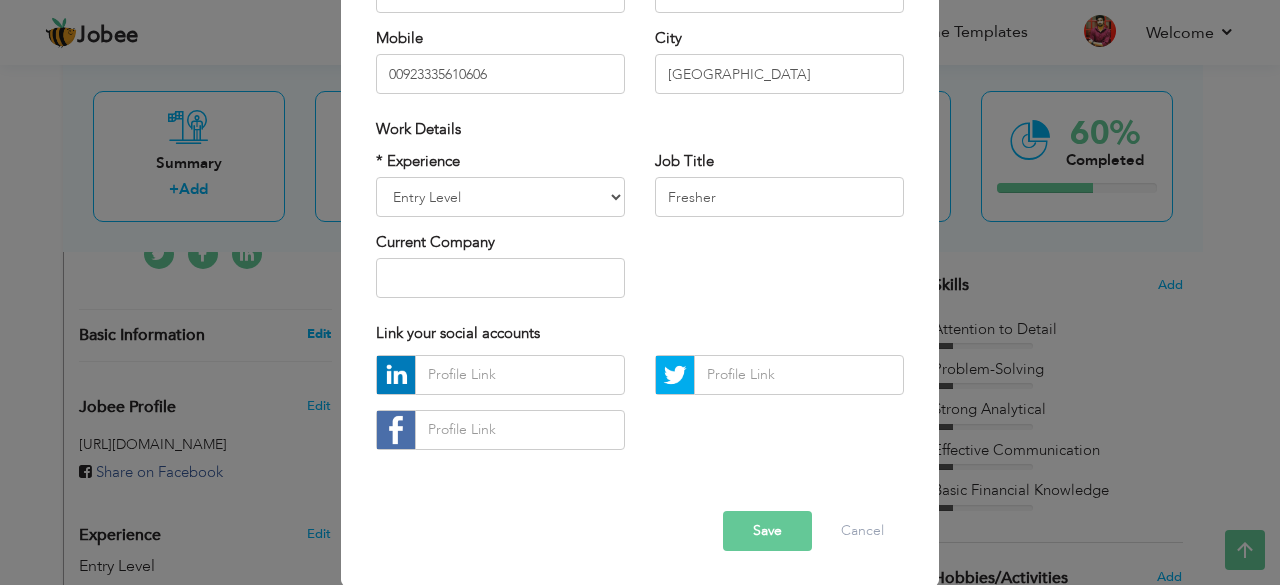 scroll, scrollTop: 0, scrollLeft: 0, axis: both 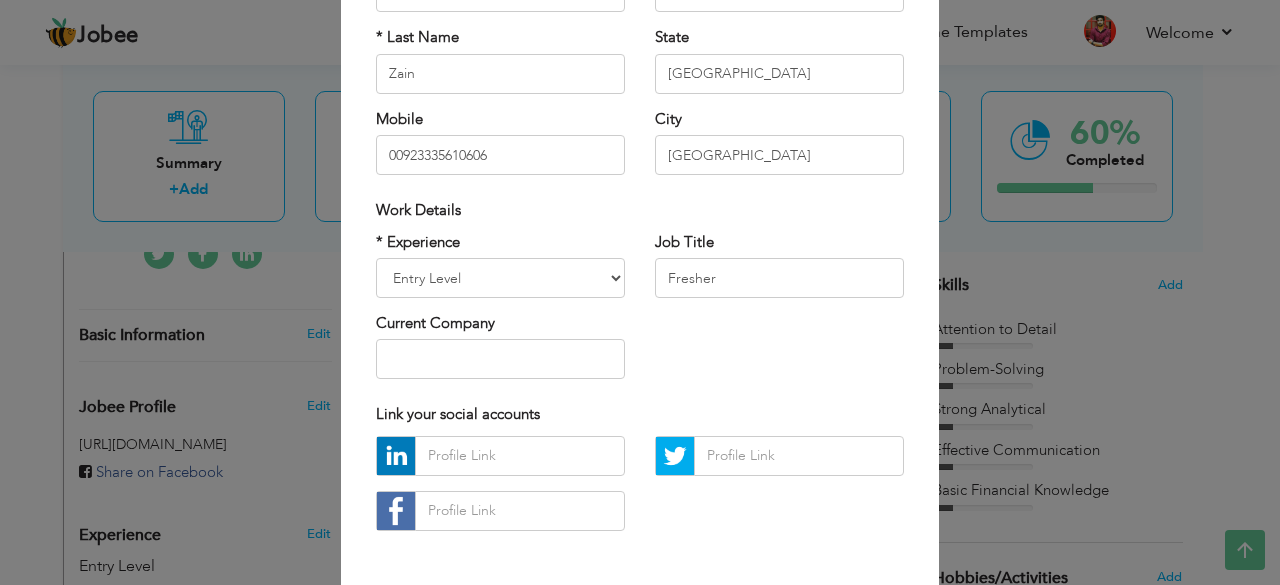 click on "×
Profile
Contact Information
* First Name
Muhammad
* Last Name
Zain" at bounding box center (640, 292) 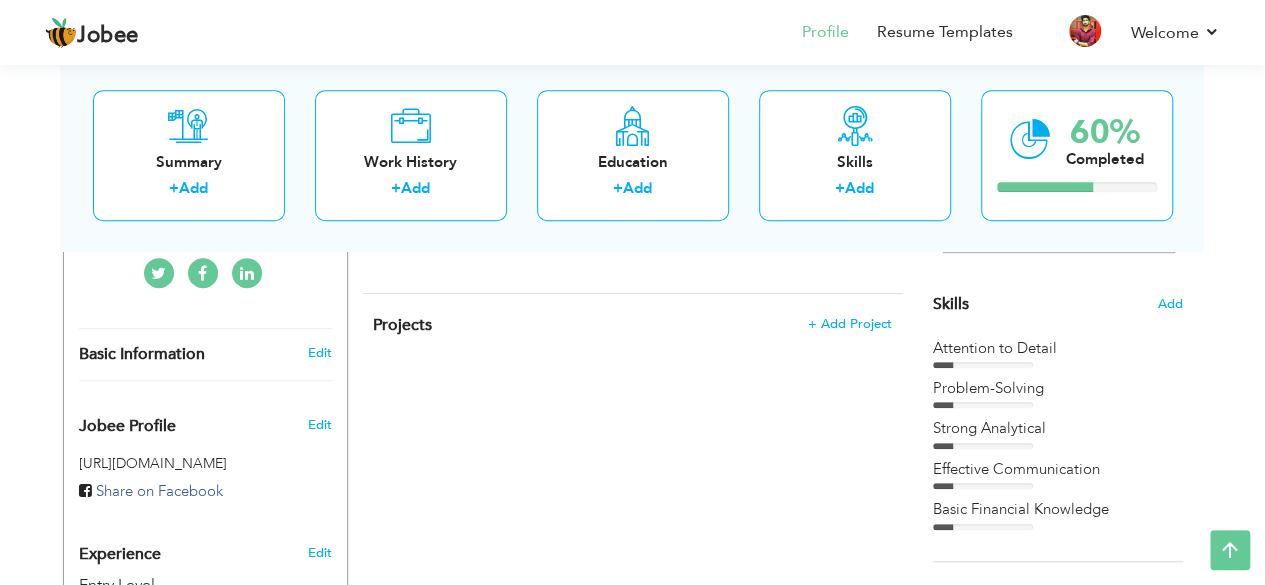 scroll, scrollTop: 0, scrollLeft: 0, axis: both 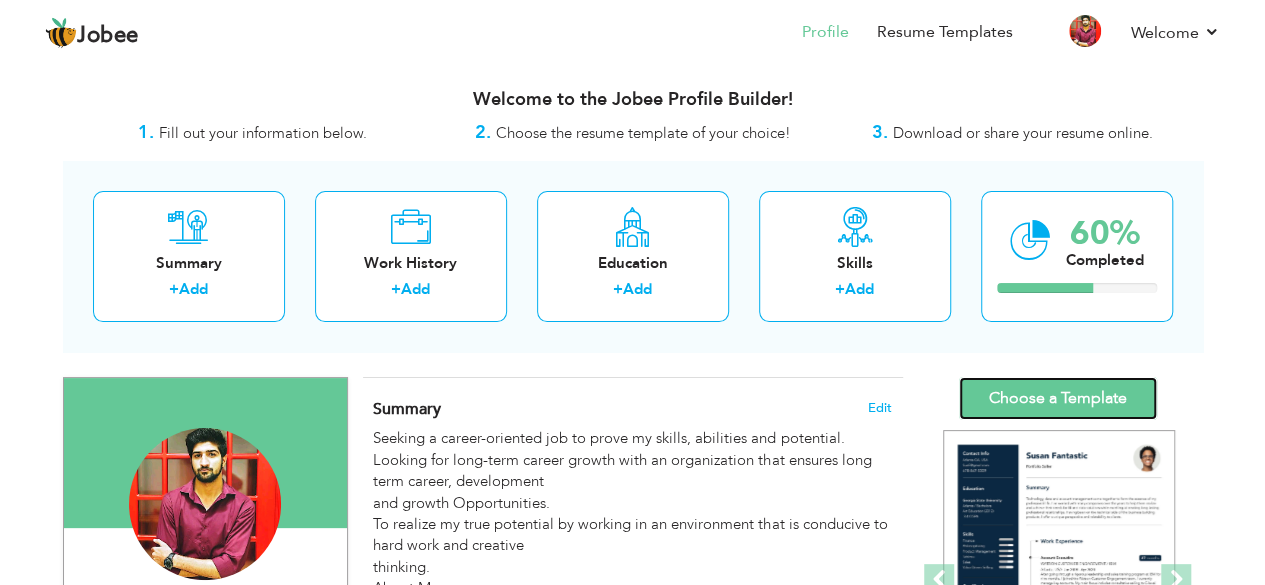 click on "Choose a Template" at bounding box center (1058, 398) 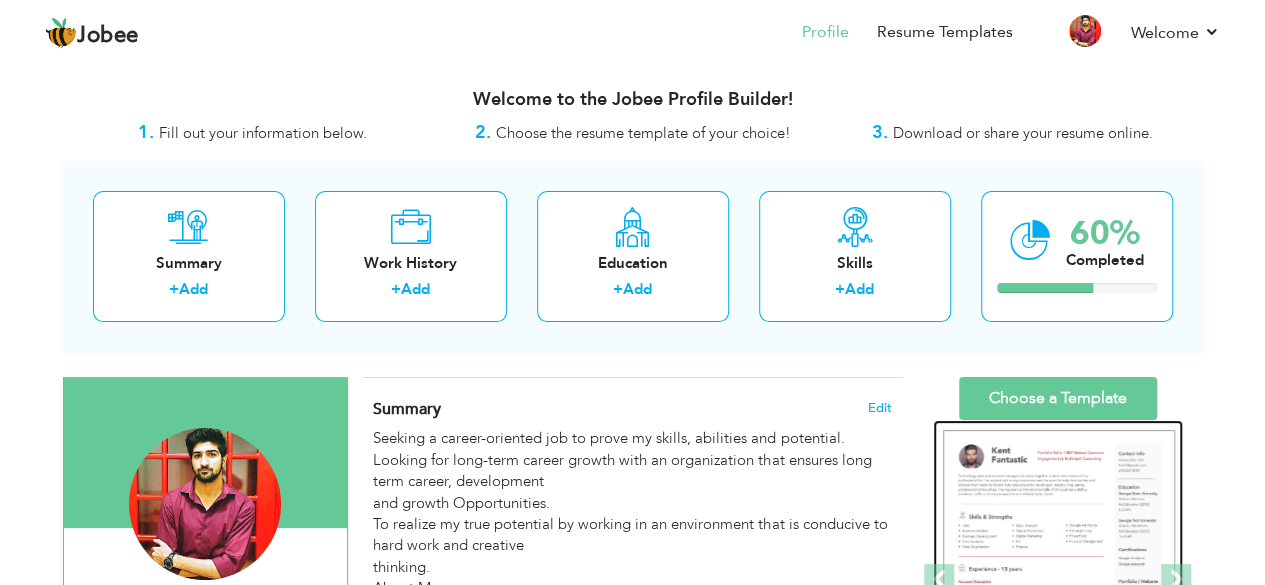 click at bounding box center [1059, 580] 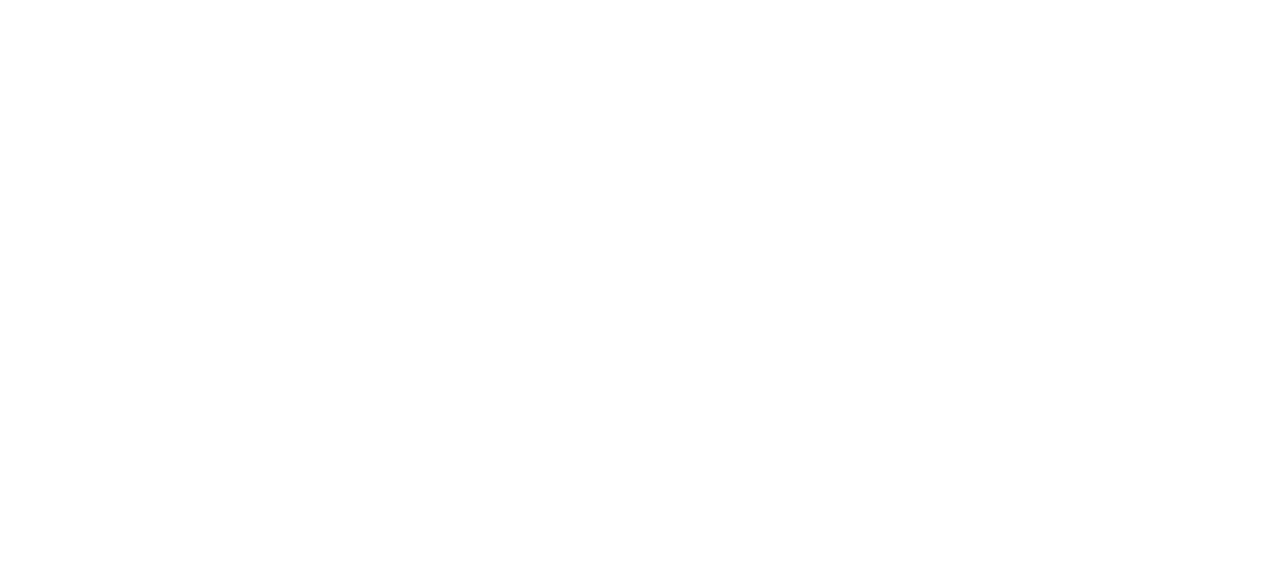 scroll, scrollTop: 0, scrollLeft: 0, axis: both 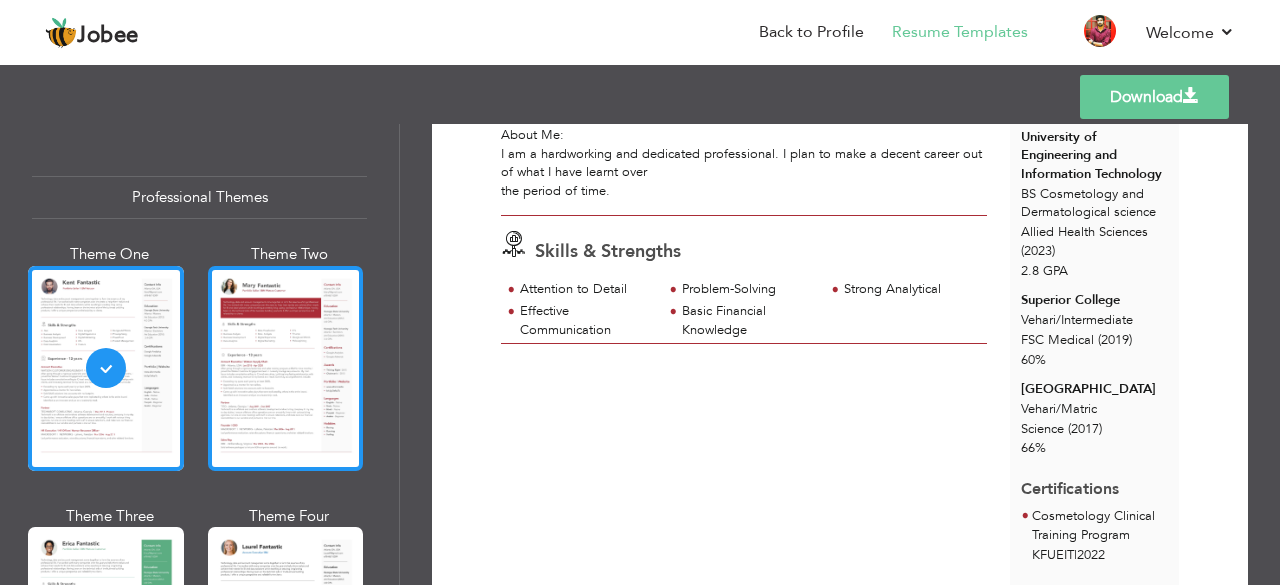 click at bounding box center (286, 368) 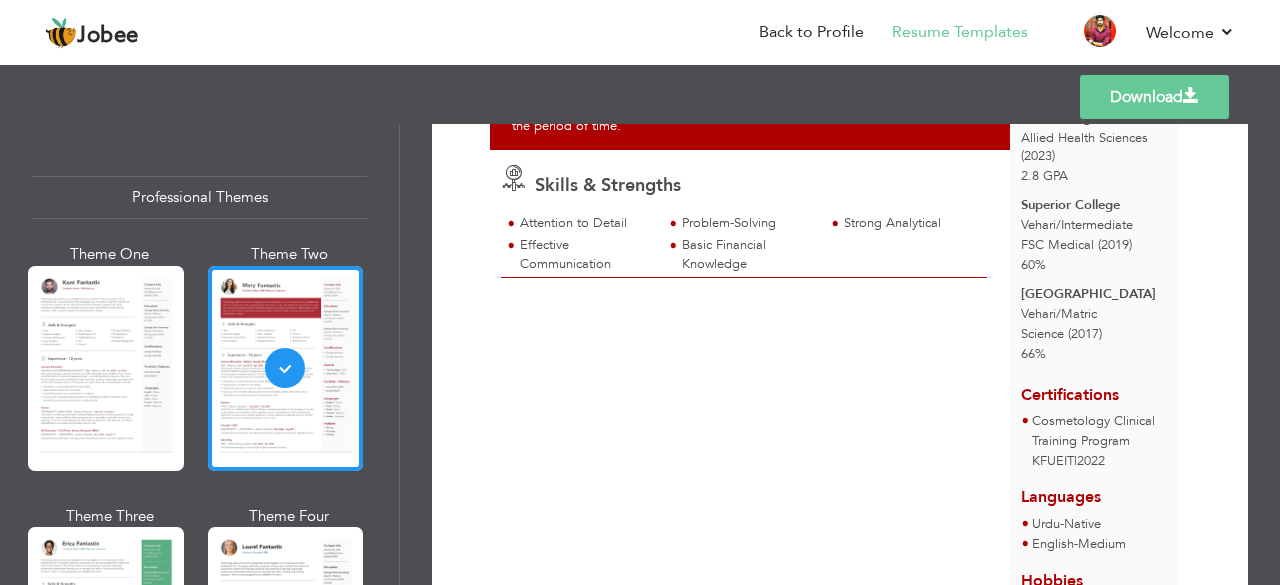 scroll, scrollTop: 519, scrollLeft: 0, axis: vertical 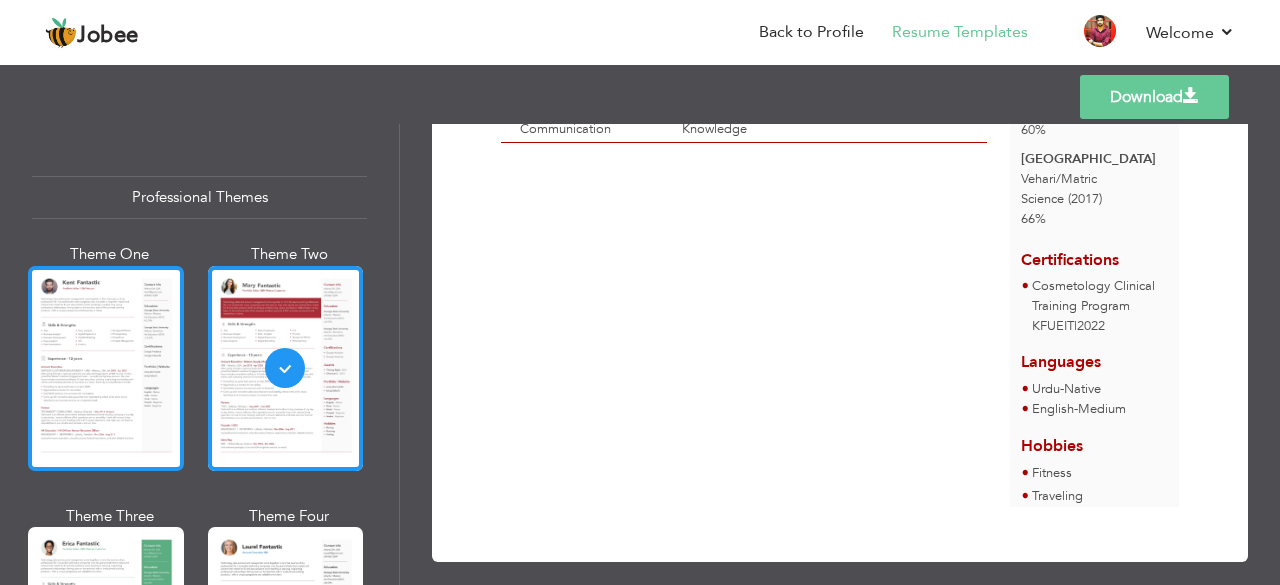 click at bounding box center [106, 368] 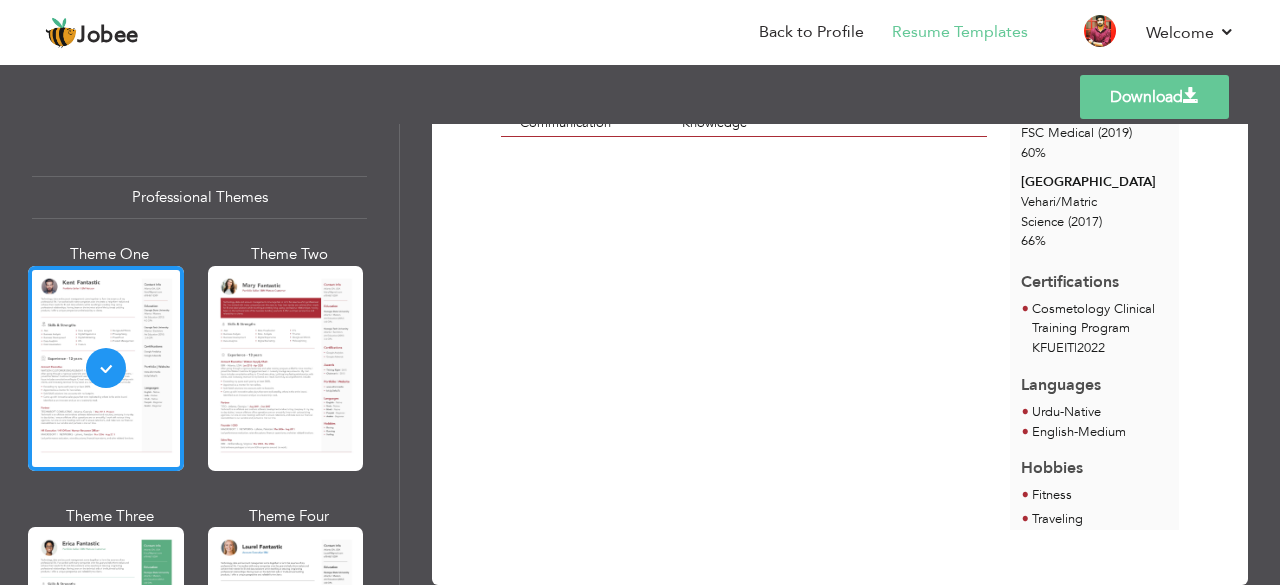 scroll, scrollTop: 534, scrollLeft: 0, axis: vertical 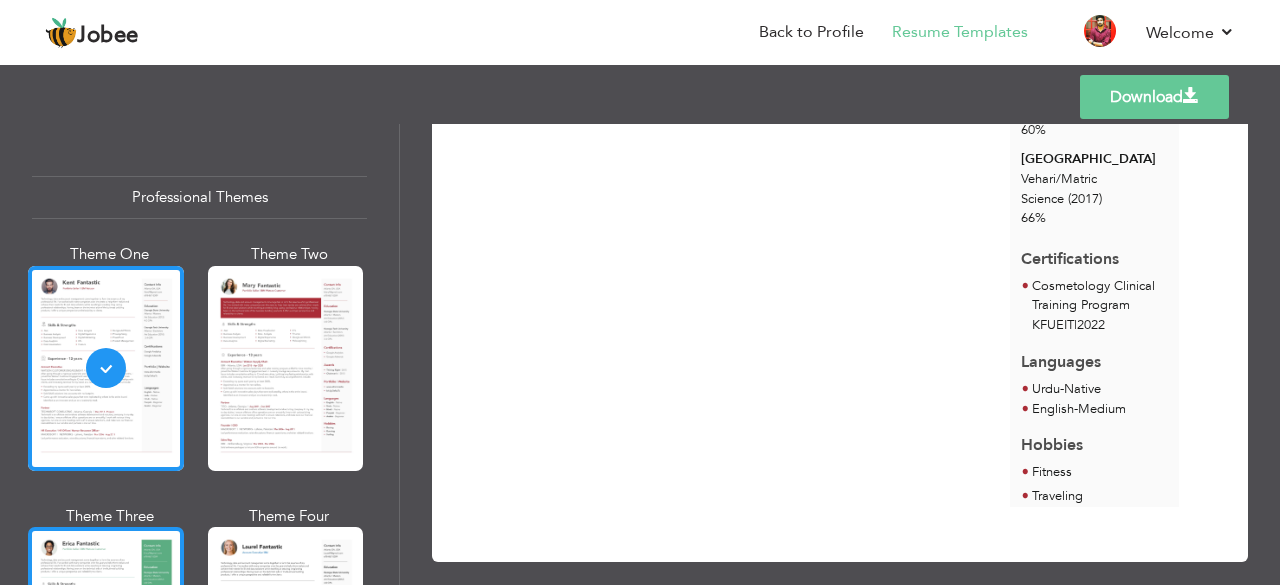 click at bounding box center (106, 629) 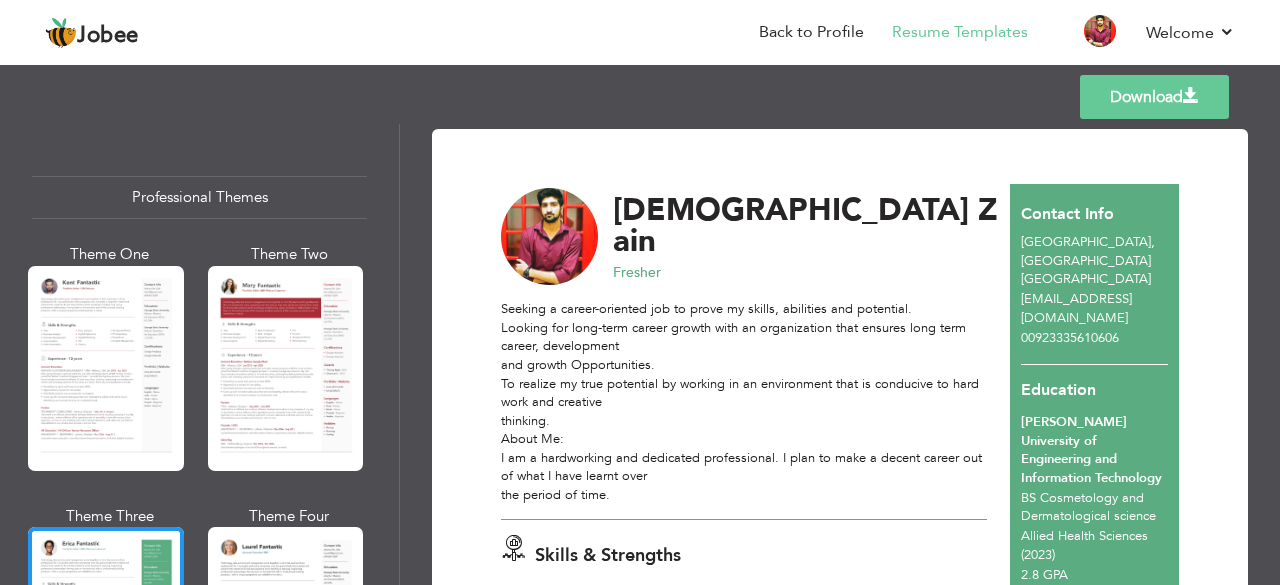 scroll, scrollTop: 307, scrollLeft: 0, axis: vertical 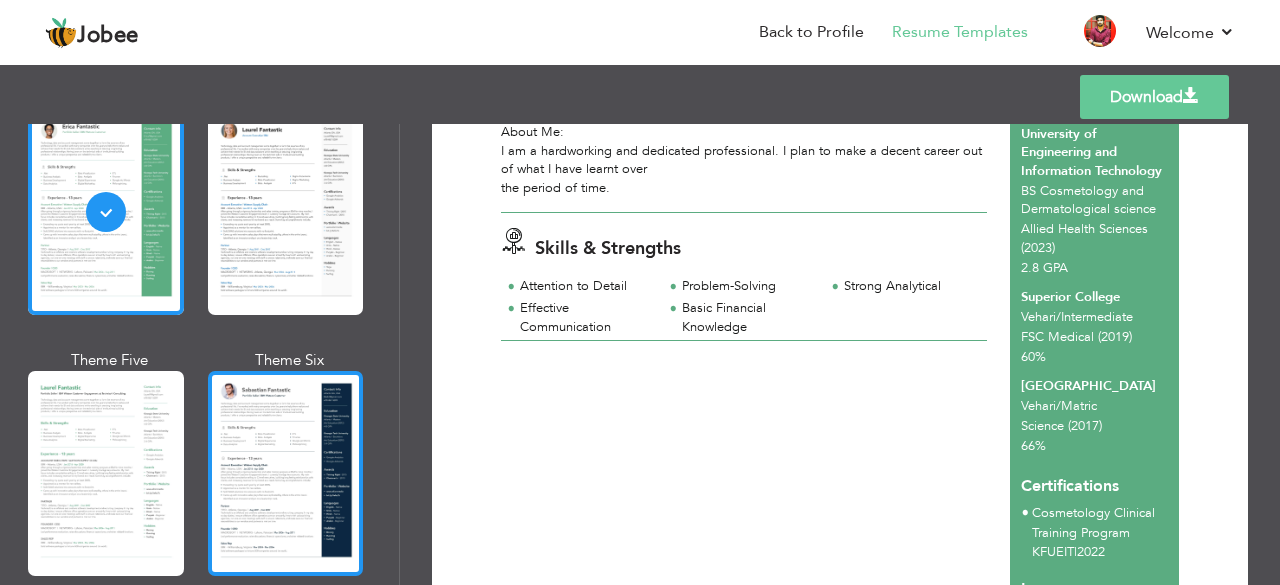 click at bounding box center (286, 473) 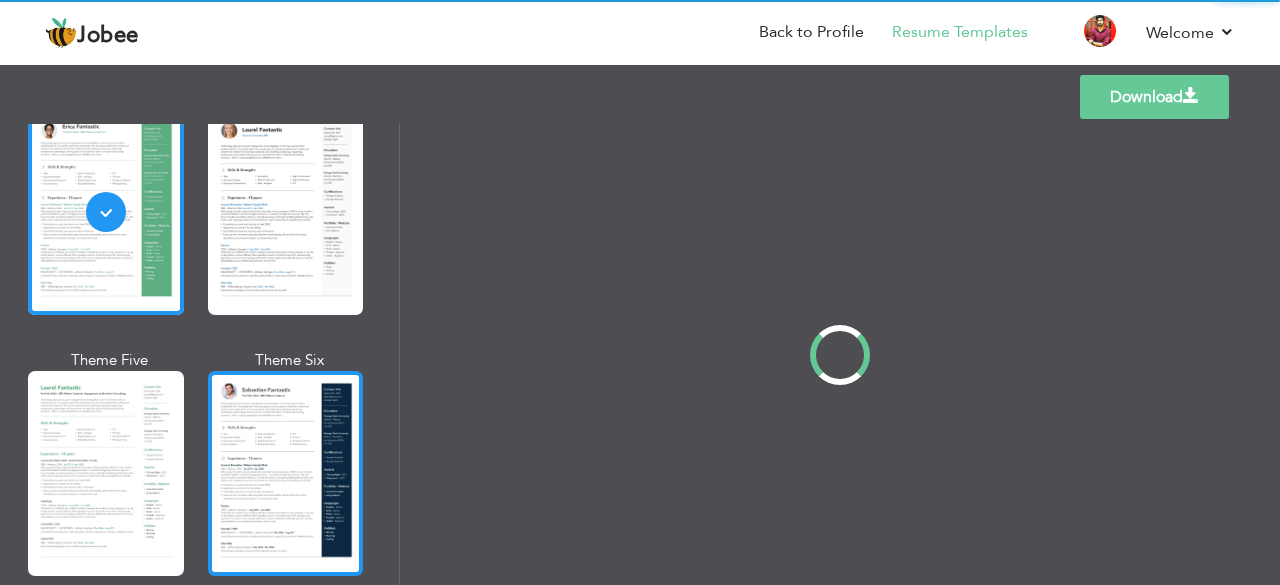 scroll, scrollTop: 0, scrollLeft: 0, axis: both 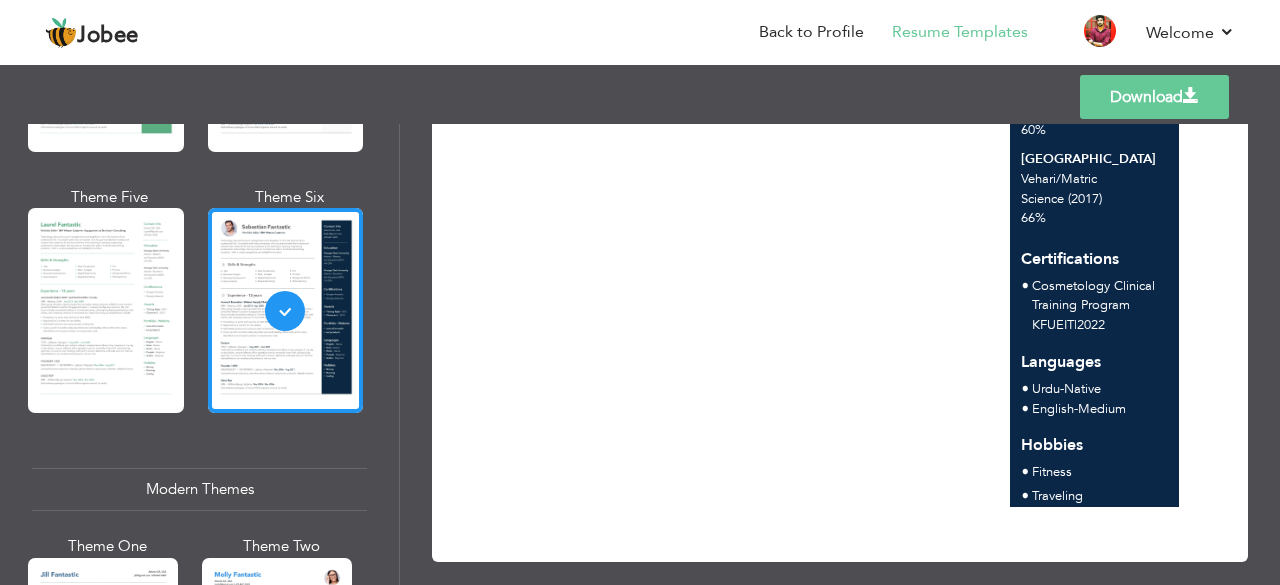 click on "Download" at bounding box center [1154, 97] 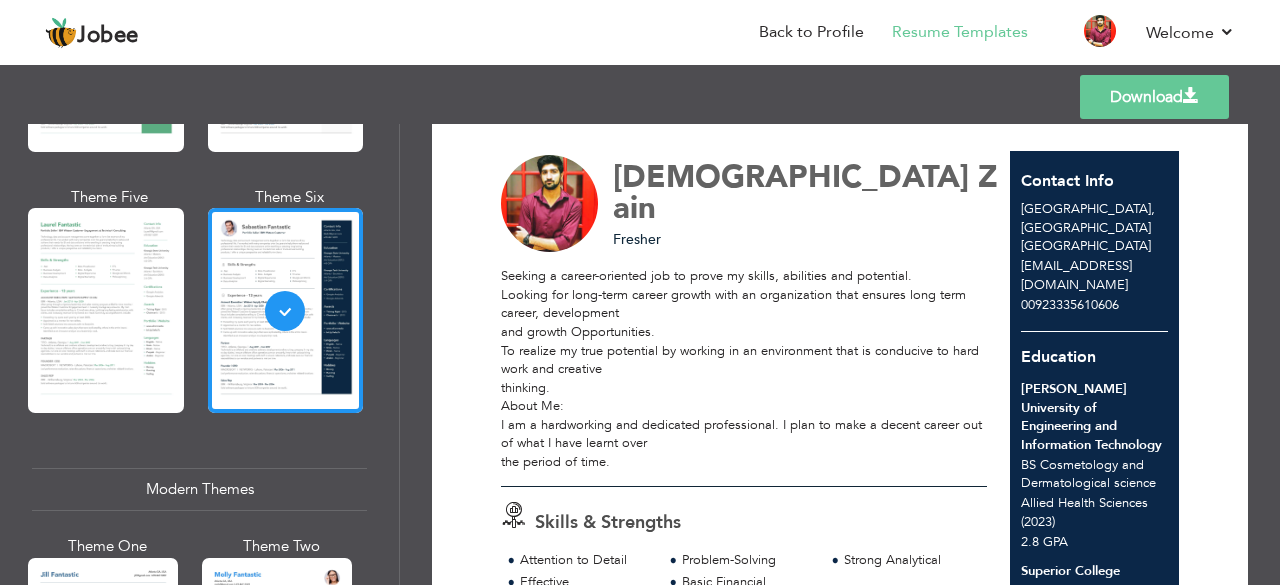 scroll, scrollTop: 32, scrollLeft: 0, axis: vertical 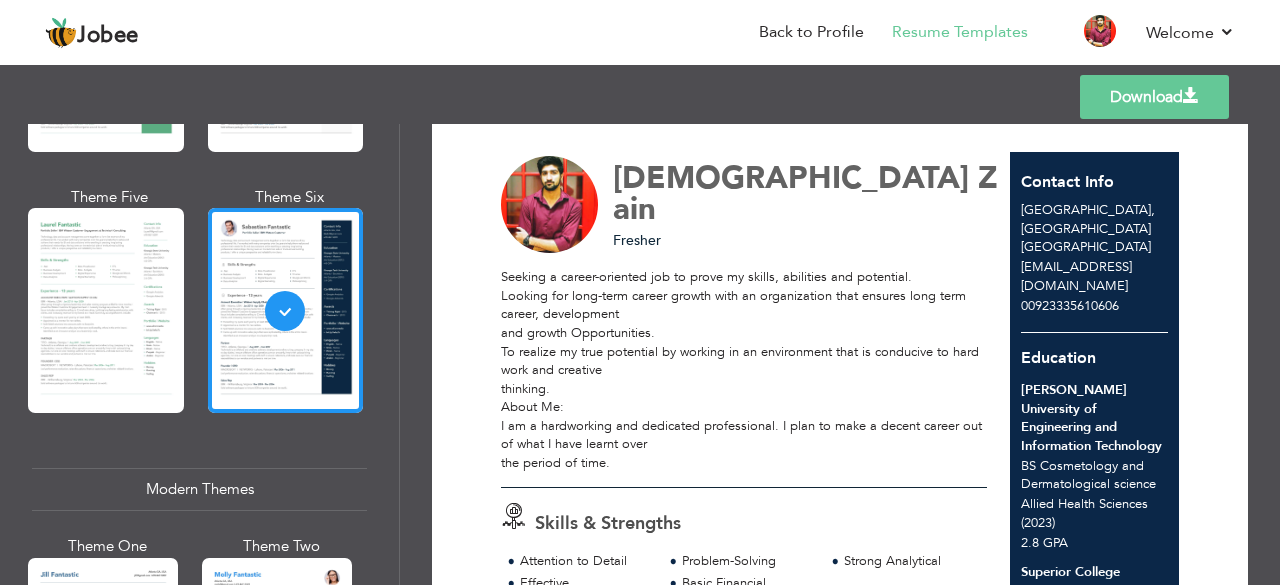 click on "Seeking a career-oriented job to prove my skills, abilities and potential.
Looking for long-term career growth with an organization that ensures long term career, development
and growth Opportunities.
To realize my true potential by working in an environment that is conducive to hard work and creative
thinking.
About Me:
I am a hardworking and dedicated professional. I plan to make a decent career out of what I have learnt over
the period of time." at bounding box center [744, 370] 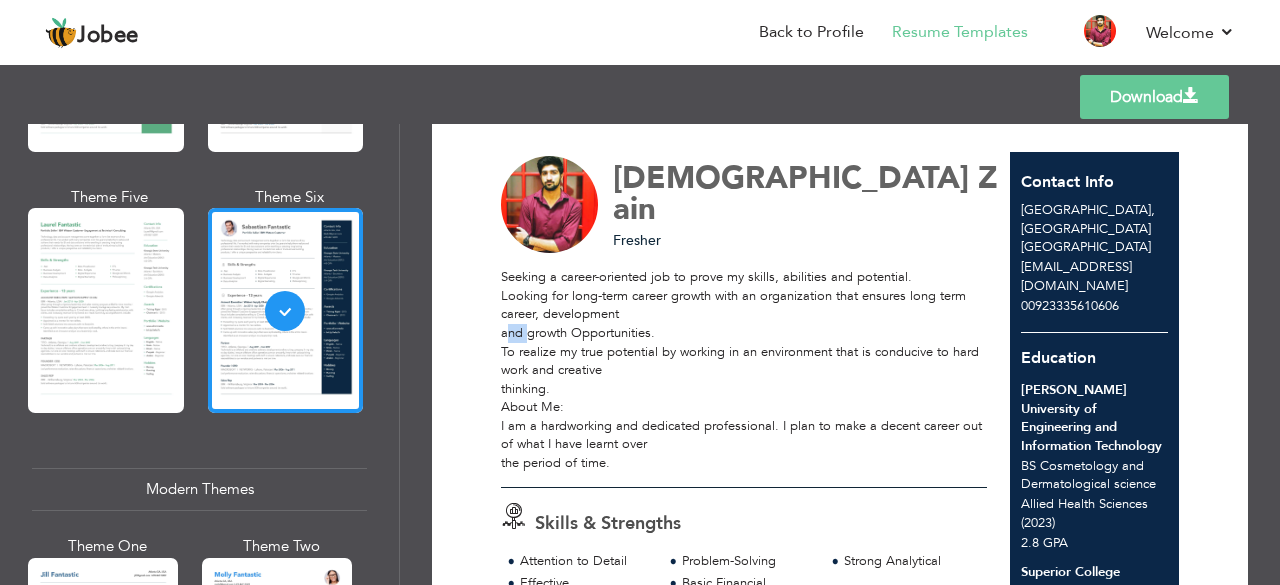 click on "Seeking a career-oriented job to prove my skills, abilities and potential.
Looking for long-term career growth with an organization that ensures long term career, development
and growth Opportunities.
To realize my true potential by working in an environment that is conducive to hard work and creative
thinking.
About Me:
I am a hardworking and dedicated professional. I plan to make a decent career out of what I have learnt over
the period of time." at bounding box center (744, 370) 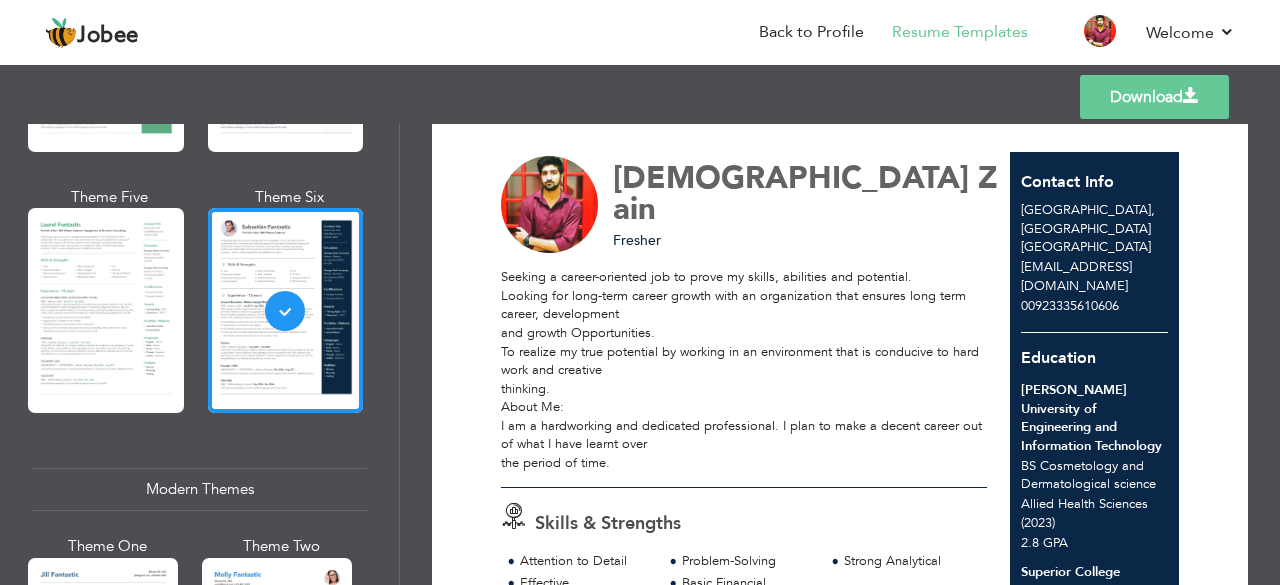 click on "Download
Muhammad   Zain
Fresher
Seeking a career-oriented job to prove my skills, abilities and potential.
Looking for long-term career growth with an organization that ensures long term career, development
and growth Opportunities.
thinking.
About Me:
the period of time.
," at bounding box center (840, 580) 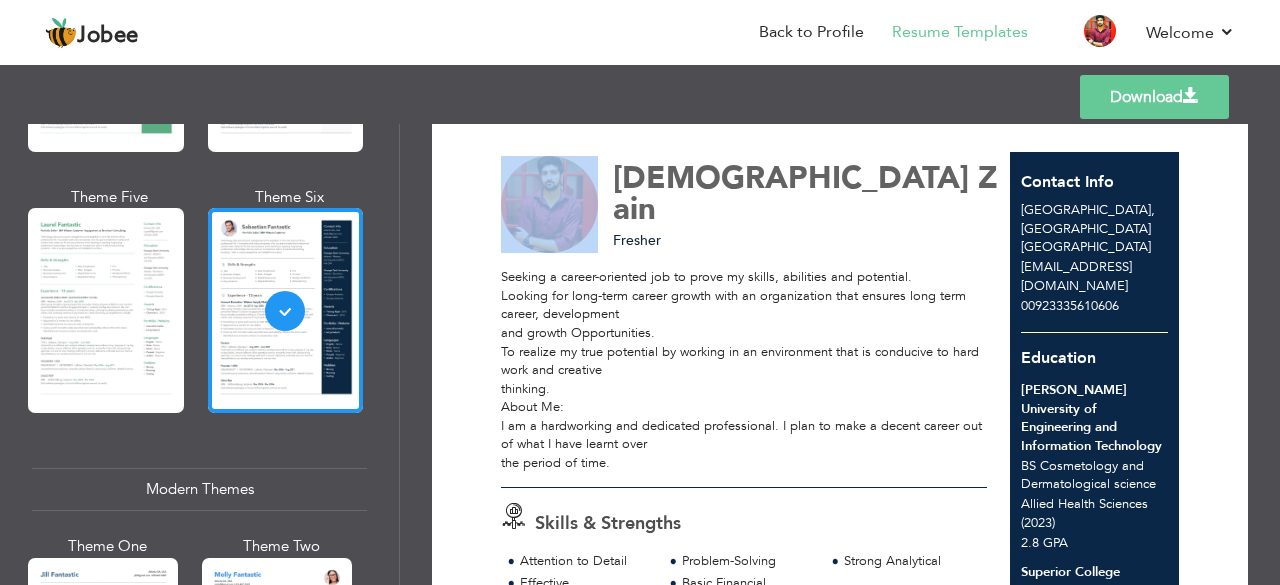 click on "Download
Muhammad   Zain
Fresher
Seeking a career-oriented job to prove my skills, abilities and potential.
Looking for long-term career growth with an organization that ensures long term career, development
and growth Opportunities.
thinking.
About Me:
the period of time.
," at bounding box center [840, 580] 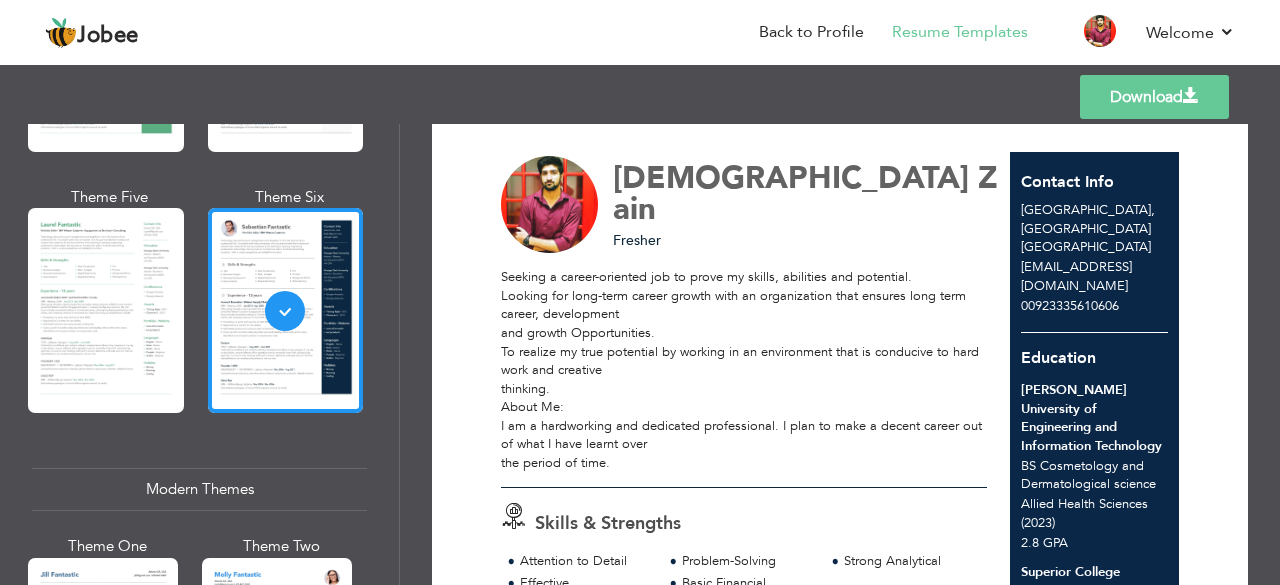 click on "Seeking a career-oriented job to prove my skills, abilities and potential.
Looking for long-term career growth with an organization that ensures long term career, development
and growth Opportunities.
To realize my true potential by working in an environment that is conducive to hard work and creative
thinking.
About Me:
I am a hardworking and dedicated professional. I plan to make a decent career out of what I have learnt over
the period of time." at bounding box center (744, 370) 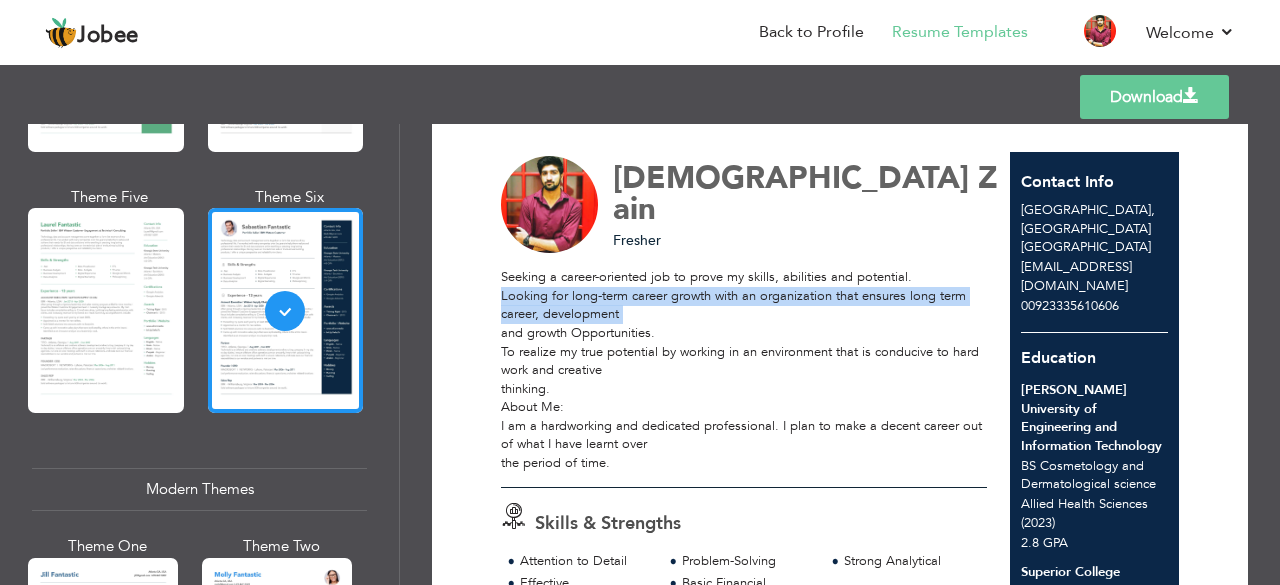 click on "Seeking a career-oriented job to prove my skills, abilities and potential.
Looking for long-term career growth with an organization that ensures long term career, development
and growth Opportunities.
To realize my true potential by working in an environment that is conducive to hard work and creative
thinking.
About Me:
I am a hardworking and dedicated professional. I plan to make a decent career out of what I have learnt over
the period of time." at bounding box center [744, 370] 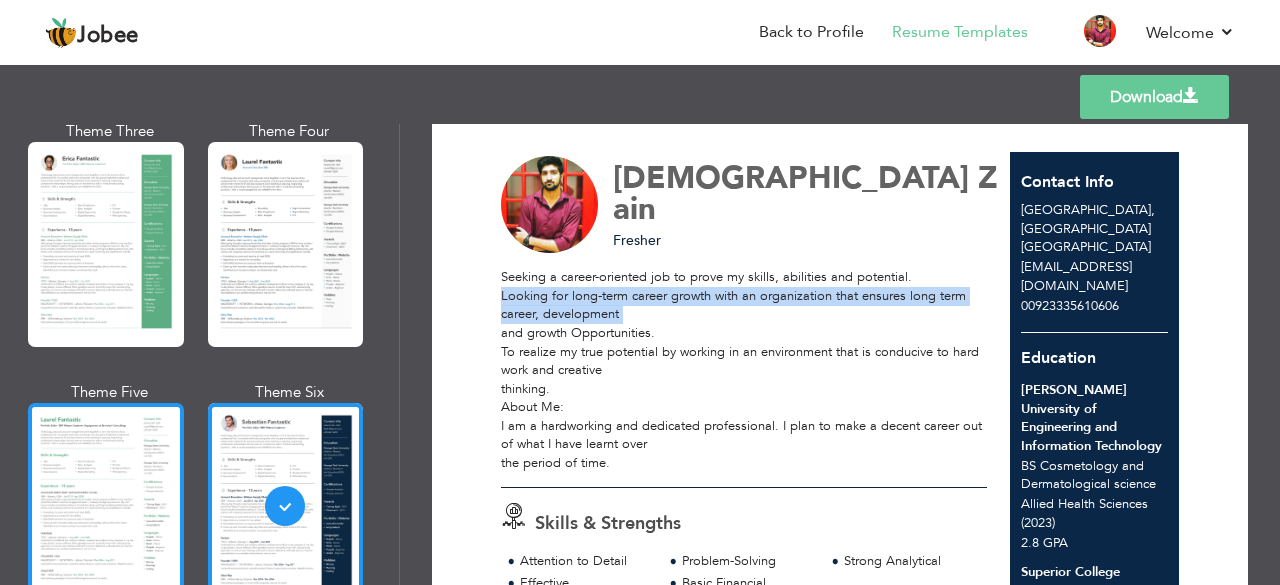 scroll, scrollTop: 384, scrollLeft: 0, axis: vertical 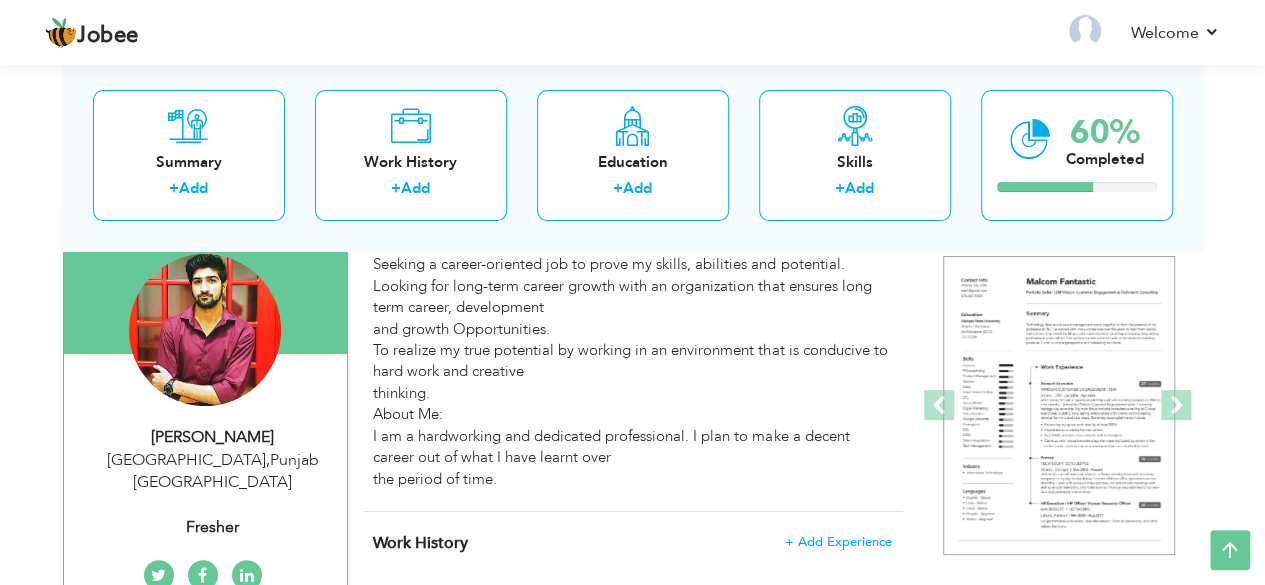 click on "Summary
Edit
Seeking a career-oriented job to prove my skills, abilities and potential.
Looking for long-term career growth with an organization that ensures long term career, development
and growth Opportunities.
To realize my true potential by working in an environment that is conducive to hard work and creative
thinking.
About Me:
I am a hardworking and dedicated professional. I plan to make a decent career out of what I have learnt over
the period of time." at bounding box center (633, 358) 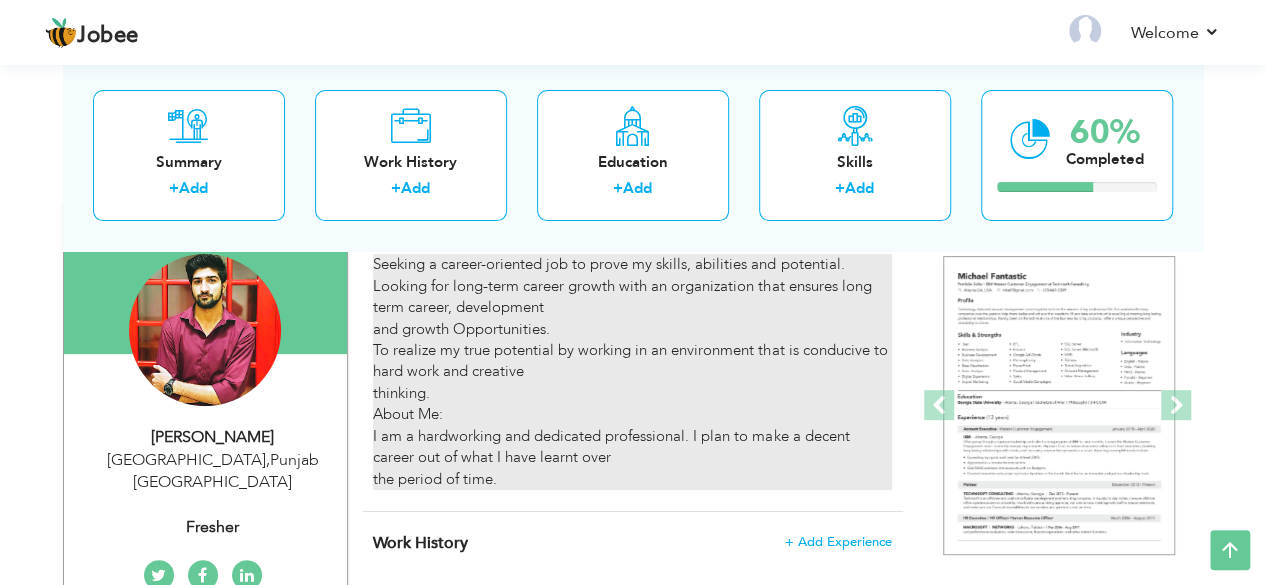click on "Seeking a career-oriented job to prove my skills, abilities and potential.
Looking for long-term career growth with an organization that ensures long term career, development
and growth Opportunities.
To realize my true potential by working in an environment that is conducive to hard work and creative
thinking.
About Me:
I am a hardworking and dedicated professional. I plan to make a decent career out of what I have learnt over
the period of time." at bounding box center [632, 372] 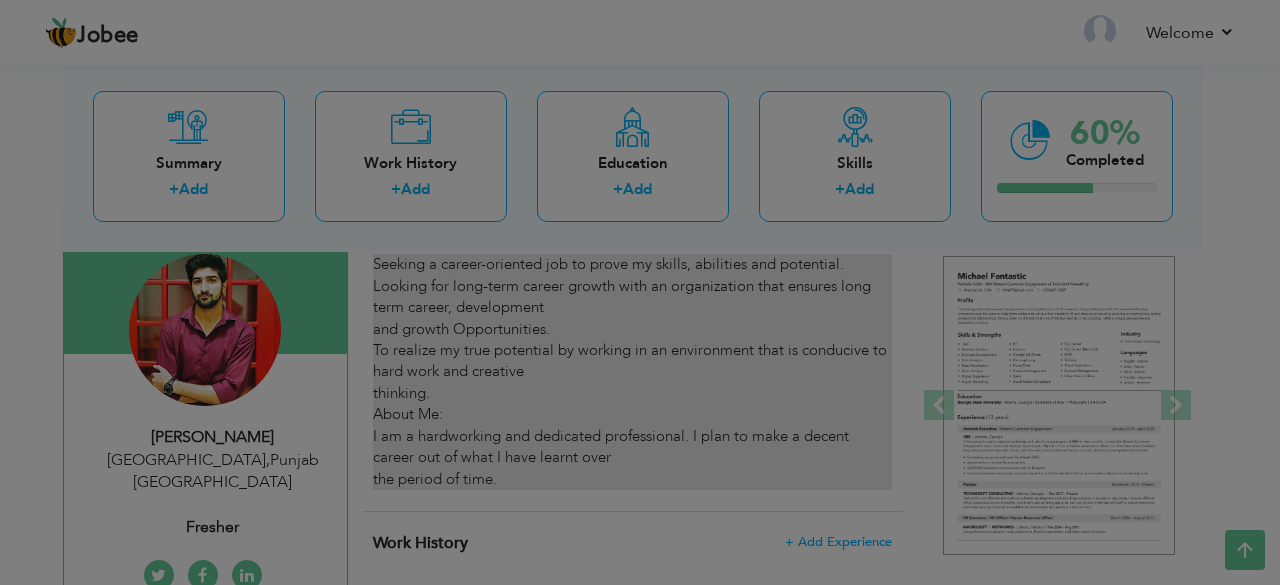 click at bounding box center [640, 292] 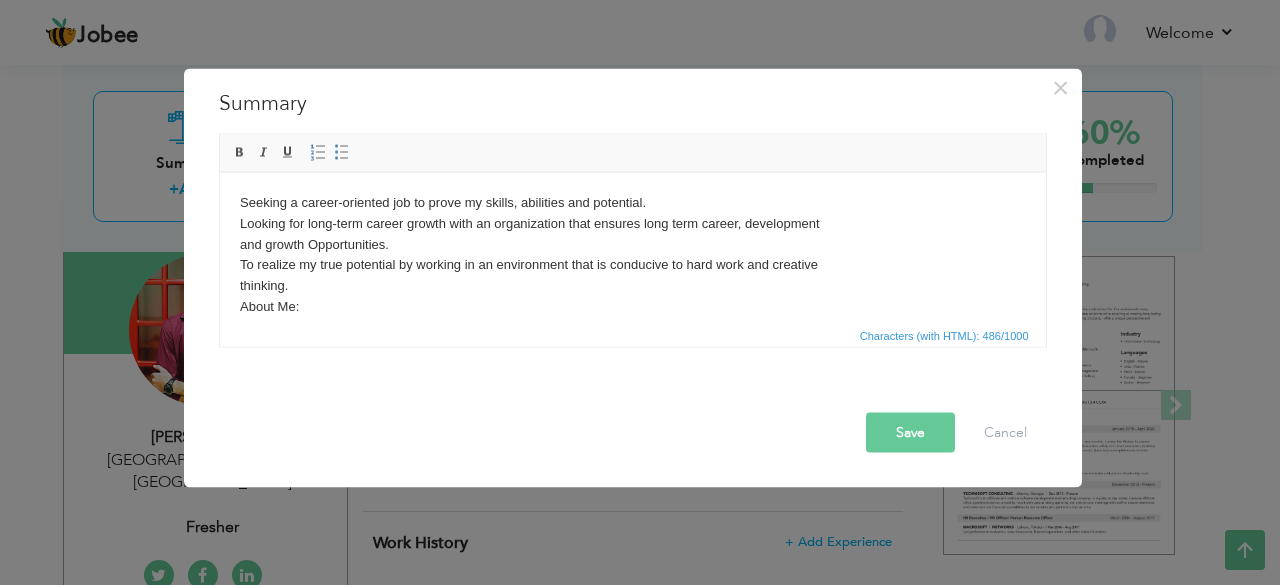 click on "Jobee
Profile
Resume Templates
Resume Templates
Cover Letters
About
My Resume
Welcome
Settings
Log off
Welcome" at bounding box center [640, 702] 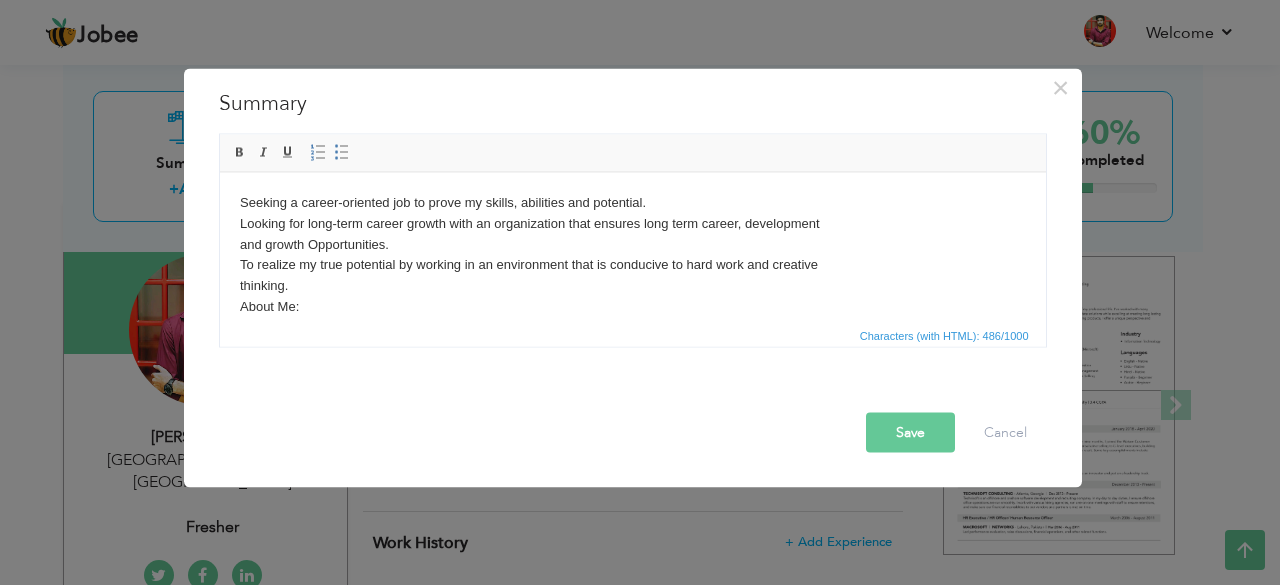 click on "Seeking a career-oriented job to prove my skills, abilities and potential. Looking for long-term career growth with an organization that ensures long term career, development and growth Opportunities. To realize my true potential by working in an environment that is conducive to hard work and creative thinking. About Me: I am a hardworking and dedicated professional. I plan to make a decent career out of what I have learnt over the period of time." at bounding box center (632, 275) 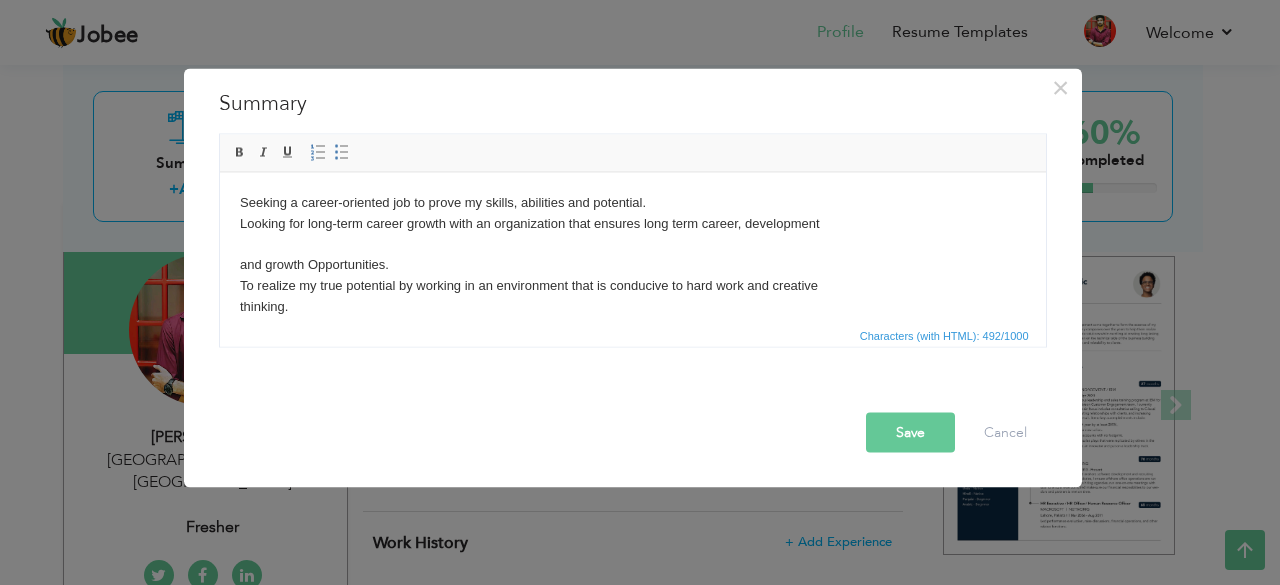 type 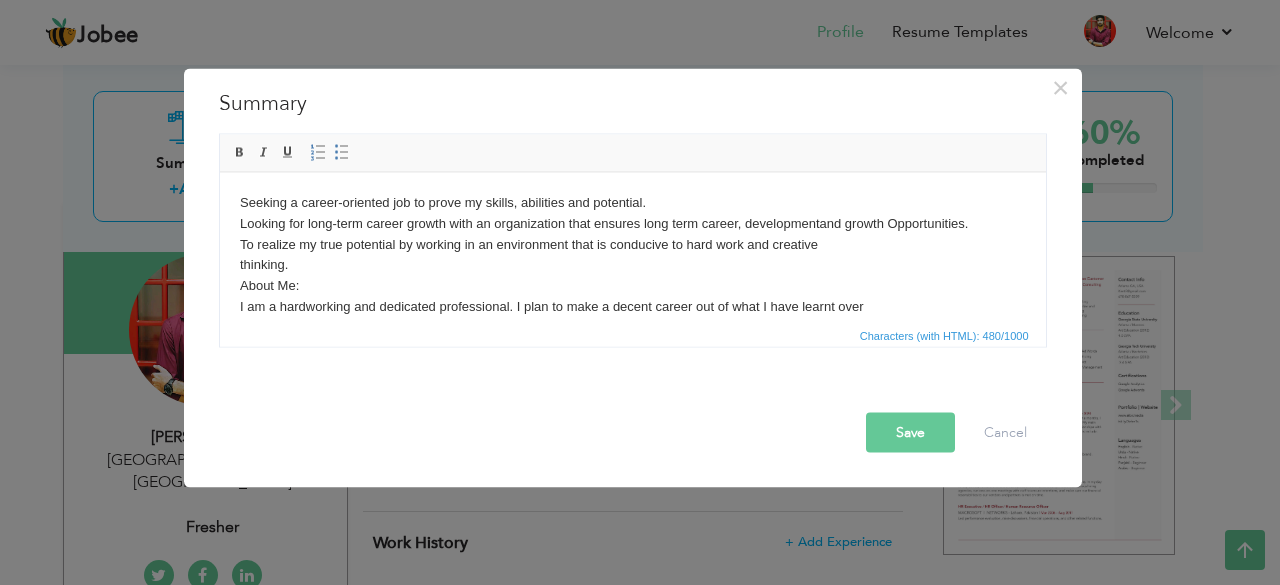 click on "Save" at bounding box center [910, 432] 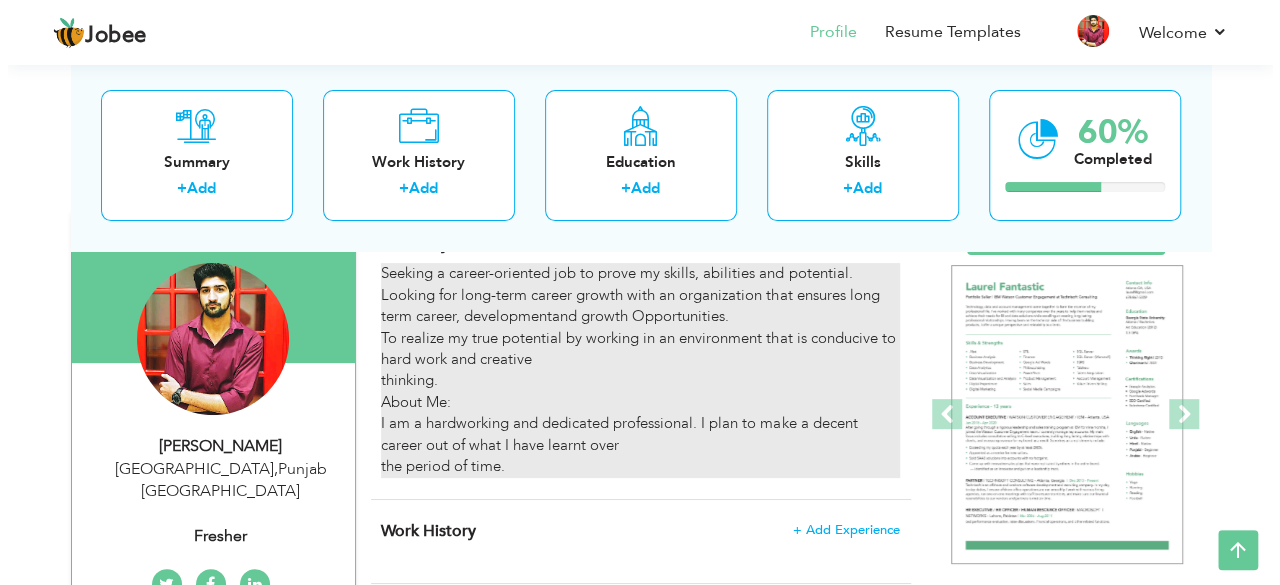 scroll, scrollTop: 166, scrollLeft: 0, axis: vertical 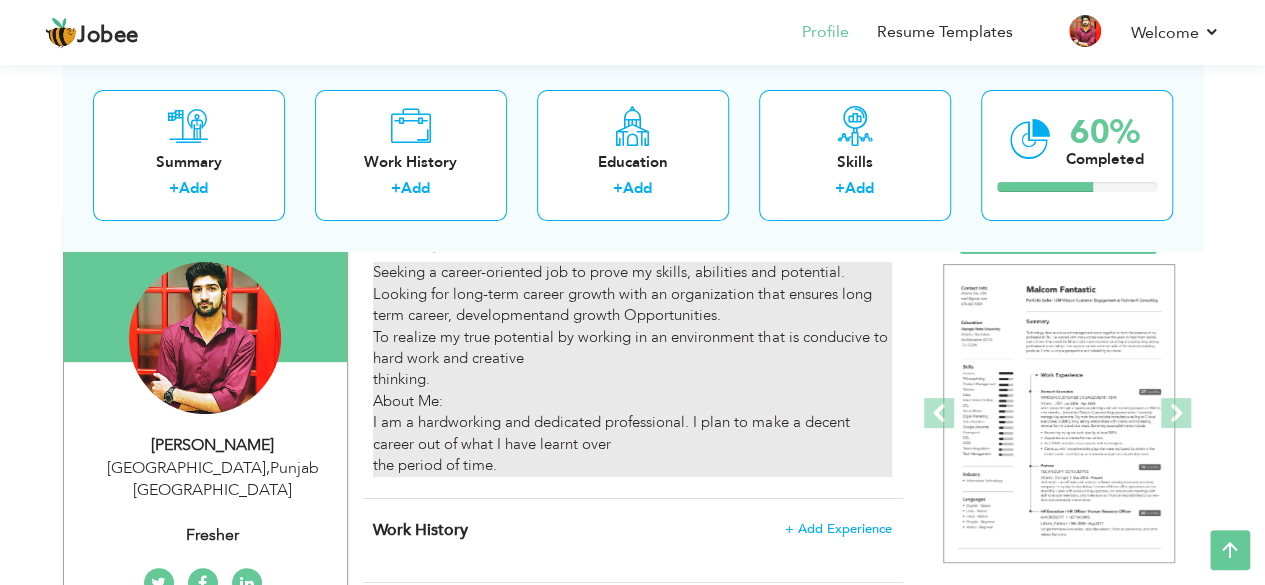 click on "Seeking a career-oriented job to prove my skills, abilities and potential.
Looking for long-term career growth with an organization that ensures long term career, developmentand growth Opportunities.
To realize my true potential by working in an environment that is conducive to hard work and creative
thinking.
About Me:
I am a hardworking and dedicated professional. I plan to make a decent career out of what I have learnt over
the period of time." at bounding box center [632, 369] 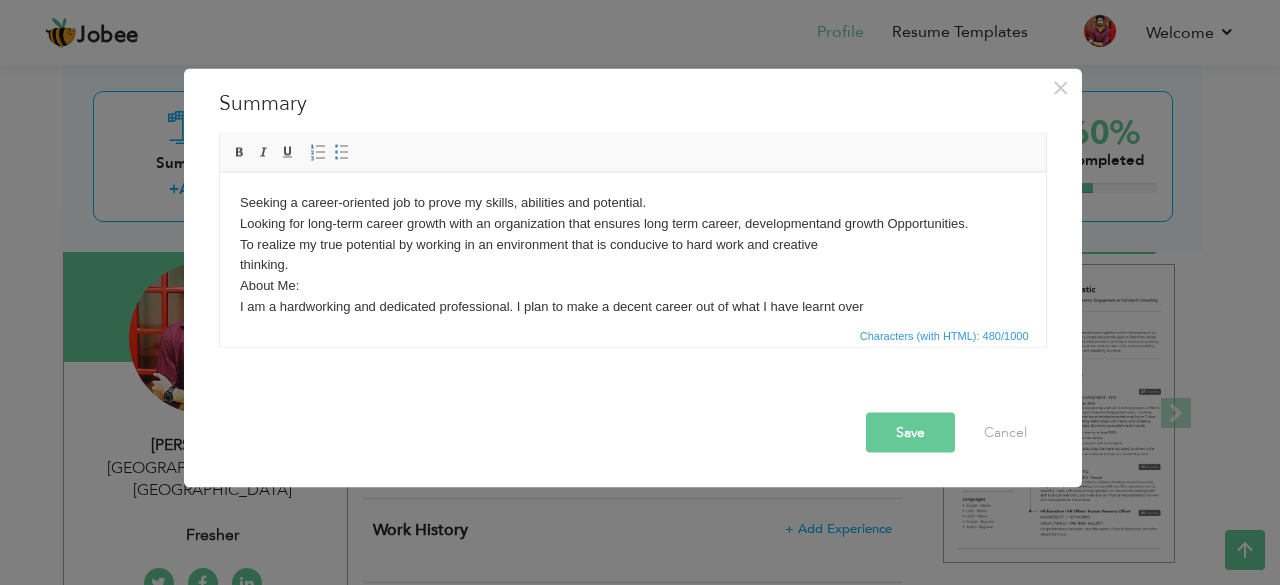 scroll, scrollTop: 35, scrollLeft: 0, axis: vertical 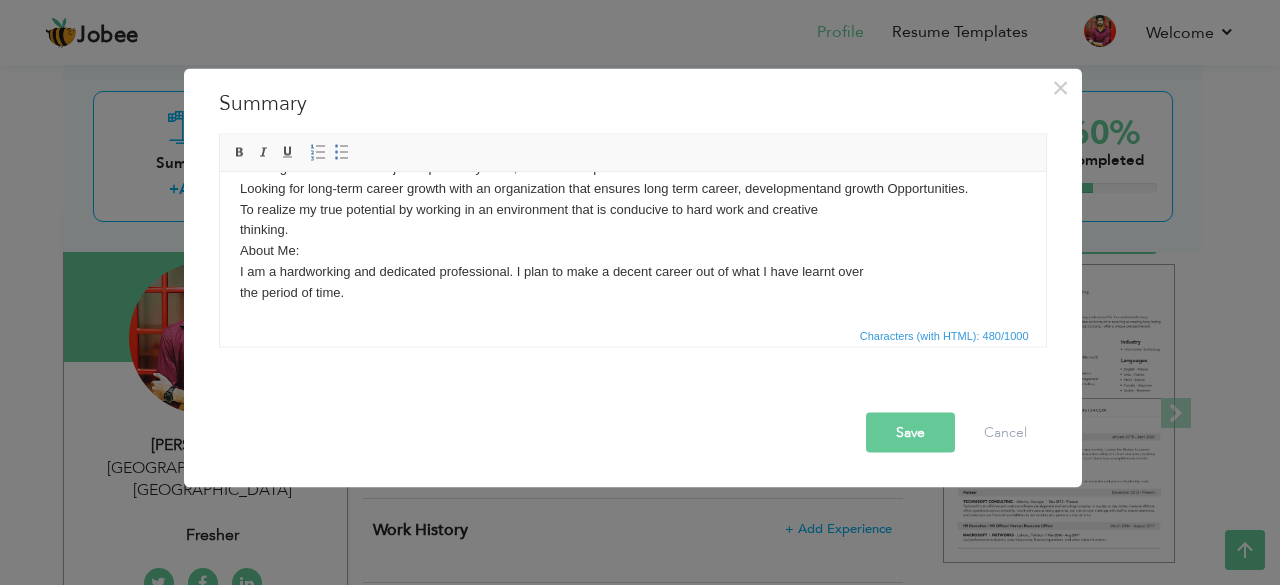 click on "Seeking a career-oriented job to prove my skills, abilities and potential. Looking for long-term career growth with an organization that ensures long term career, developmentand growth Opportunities. To realize my true potential by working in an environment that is conducive to hard work and creative thinking. About Me: I am a hardworking and dedicated professional. I plan to make a decent career out of what I have learnt over the period of time." at bounding box center (632, 230) 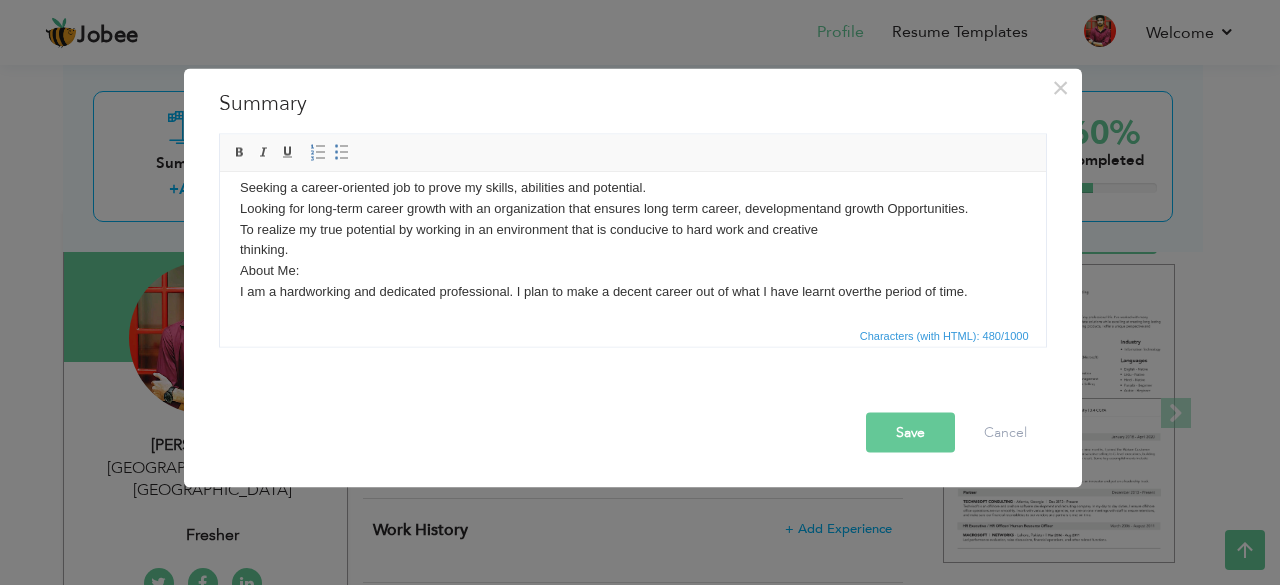 scroll, scrollTop: 14, scrollLeft: 0, axis: vertical 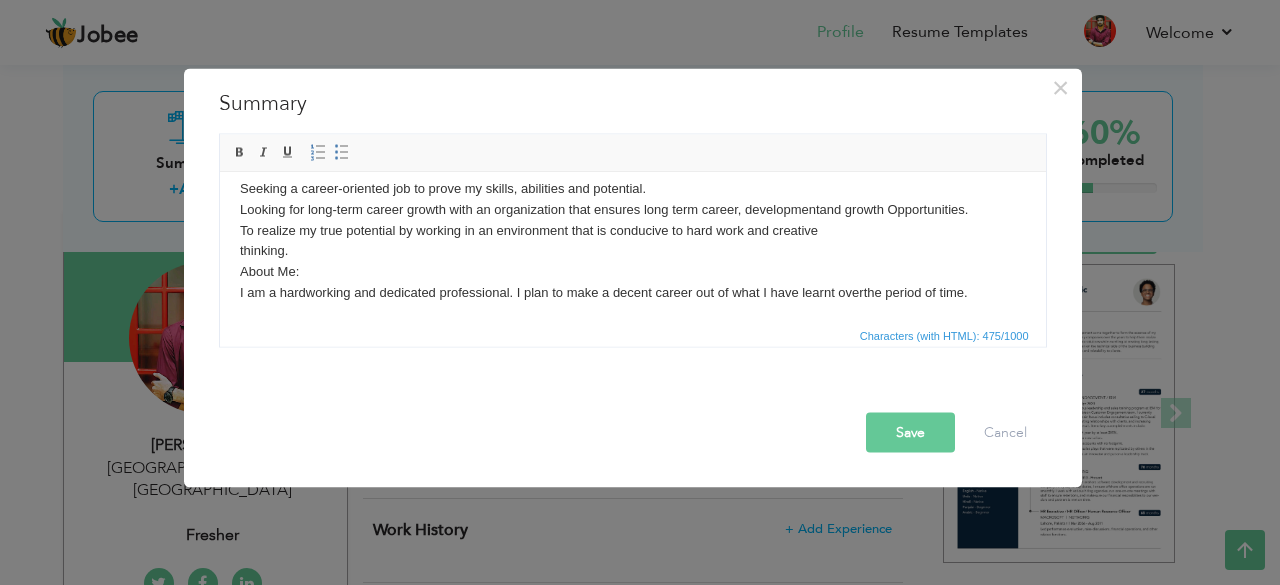 click on "Save" at bounding box center (910, 432) 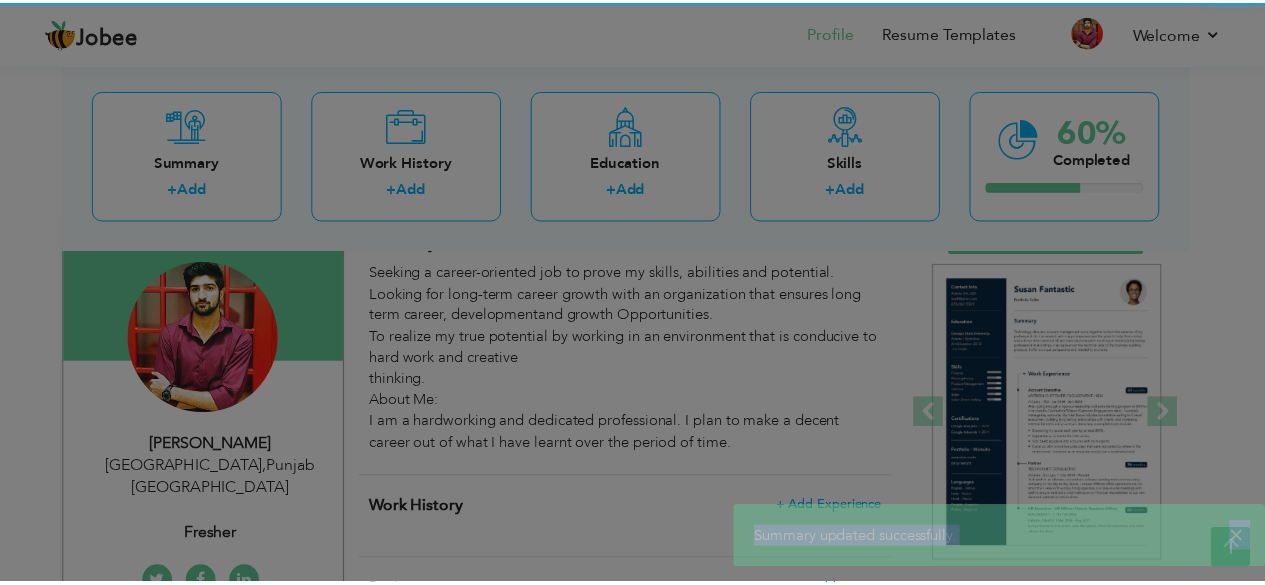 scroll, scrollTop: 0, scrollLeft: 0, axis: both 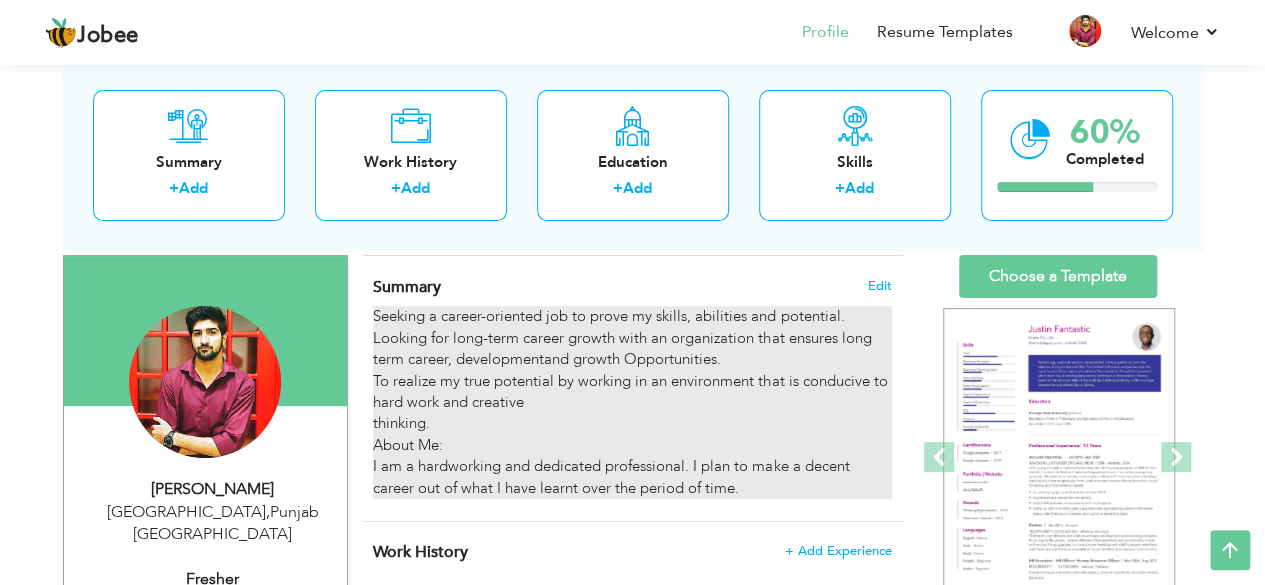 click on "Seeking a career-oriented job to prove my skills, abilities and potential.
Looking for long-term career growth with an organization that ensures long term career, developmentand growth Opportunities.
To realize my true potential by working in an environment that is conducive to hard work and creative
thinking.
About Me:
I am a hardworking and dedicated professional. I plan to make a decent career out of what I have learnt over the period of time." at bounding box center (632, 402) 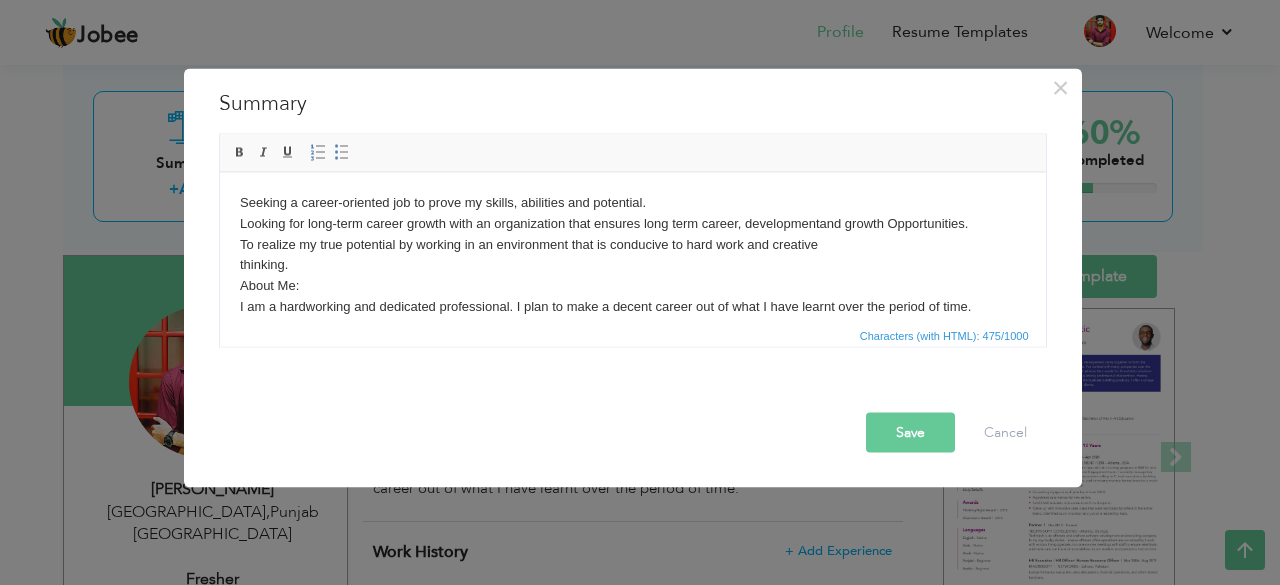 click on "Seeking a career-oriented job to prove my skills, abilities and potential. Looking for long-term career growth with an organization that ensures long term career, developmentand growth Opportunities. To realize my true potential by working in an environment that is conducive to hard work and creative thinking. About Me: I am a hardworking and dedicated professional. I plan to make a decent career out of what I have learnt over the period of time." at bounding box center (632, 254) 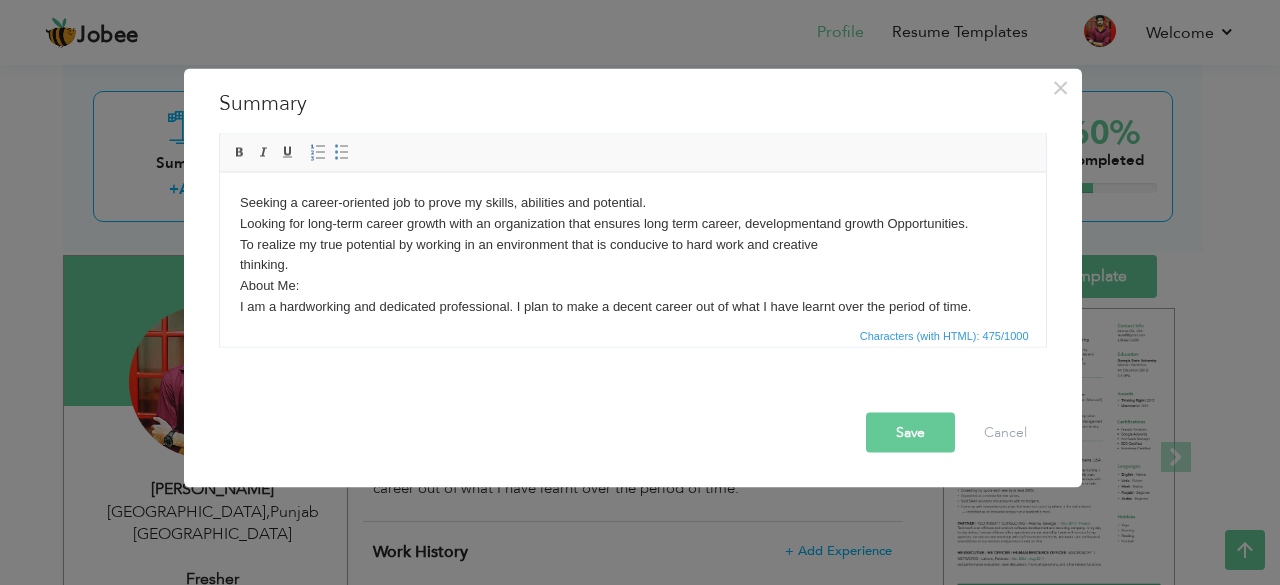 type 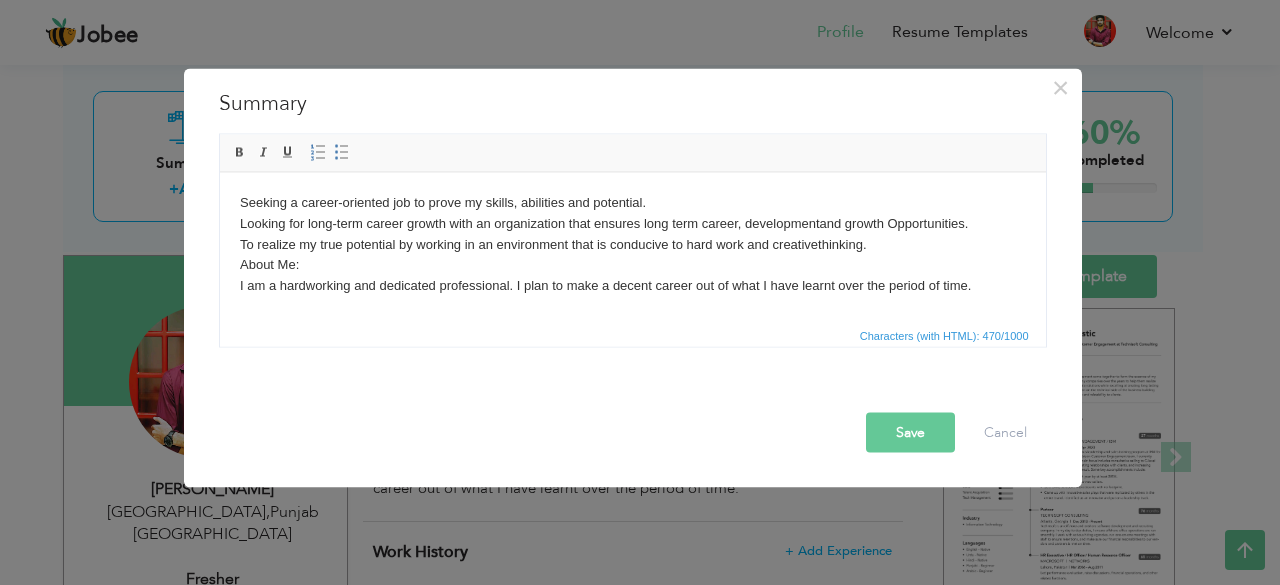 drag, startPoint x: 880, startPoint y: 411, endPoint x: 896, endPoint y: 426, distance: 21.931713 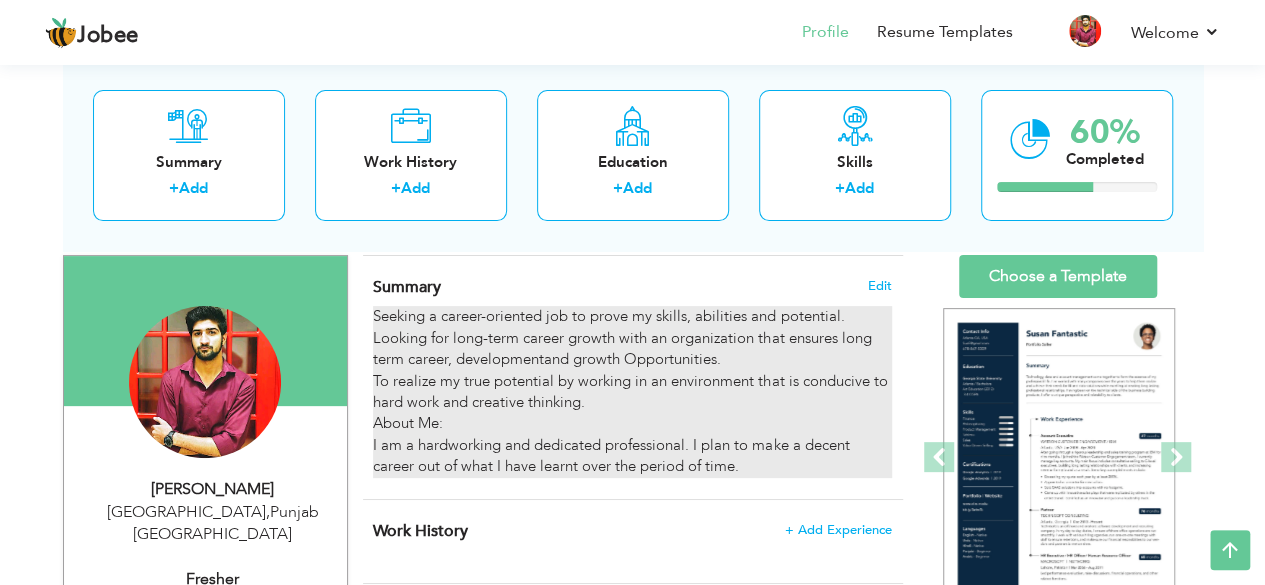 scroll, scrollTop: 108, scrollLeft: 0, axis: vertical 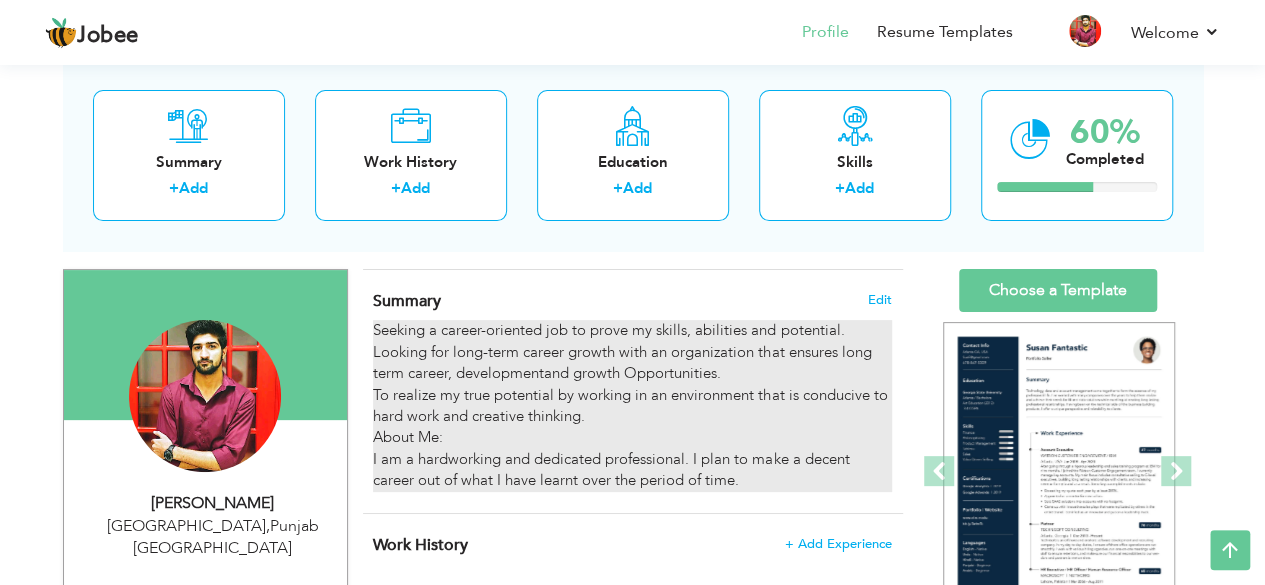 click on "Seeking a career-oriented job to prove my skills, abilities and potential.
Looking for long-term career growth with an organization that ensures long term career, developmentand growth Opportunities.
To realize my true potential by working in an environment that is conducive to hard work and creative thinking.
About Me:
I am a hardworking and dedicated professional. I plan to make a decent career out of what I have learnt over the period of time." at bounding box center (632, 405) 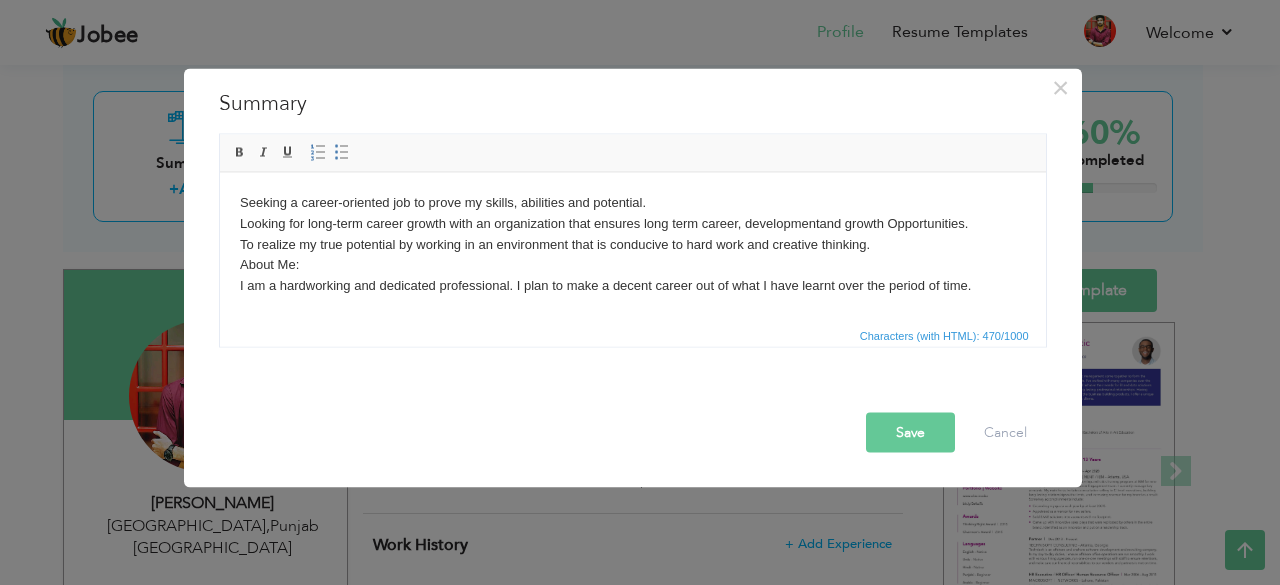 click on "Seeking a career-oriented job to prove my skills, abilities and potential. Looking for long-term career growth with an organization that ensures long term career, developmentand growth Opportunities. To realize my true potential by working in an environment that is conducive to hard work and creative thinking. About Me: I am a hardworking and dedicated professional. I plan to make a decent career out of what I have learnt over the period of time." at bounding box center (632, 244) 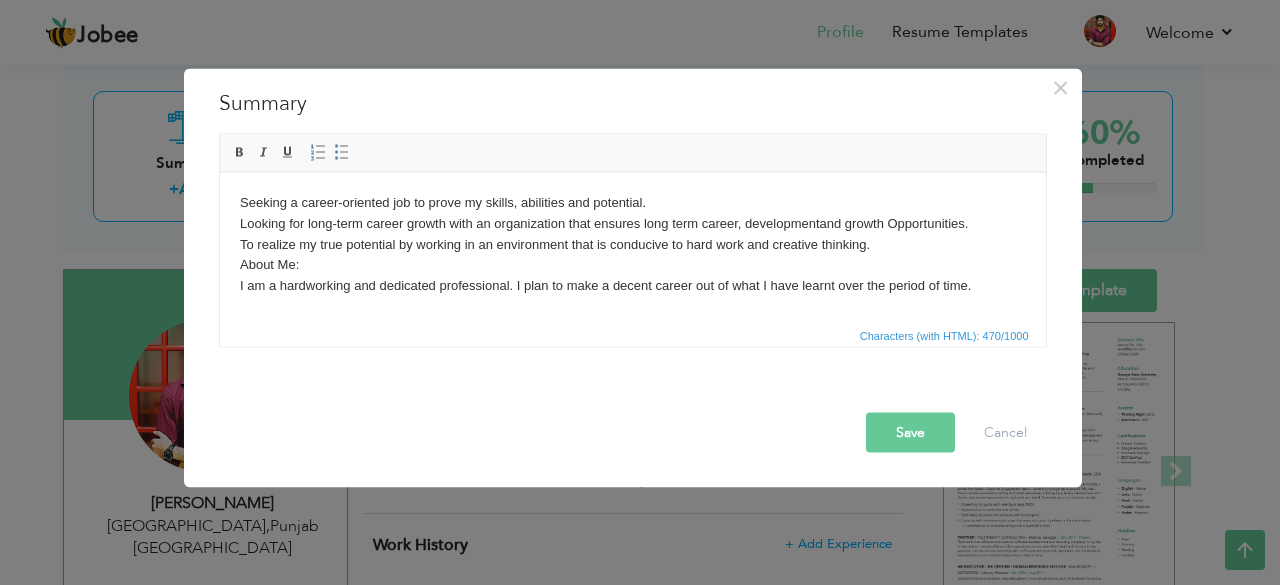 click on "Save" at bounding box center [910, 432] 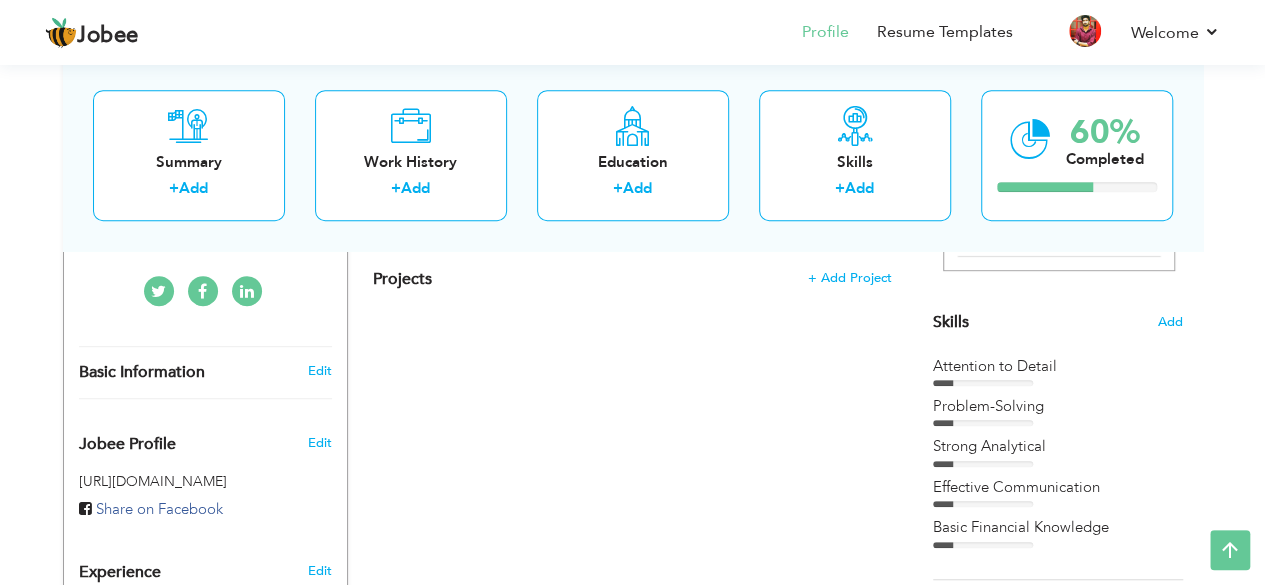 scroll, scrollTop: 0, scrollLeft: 0, axis: both 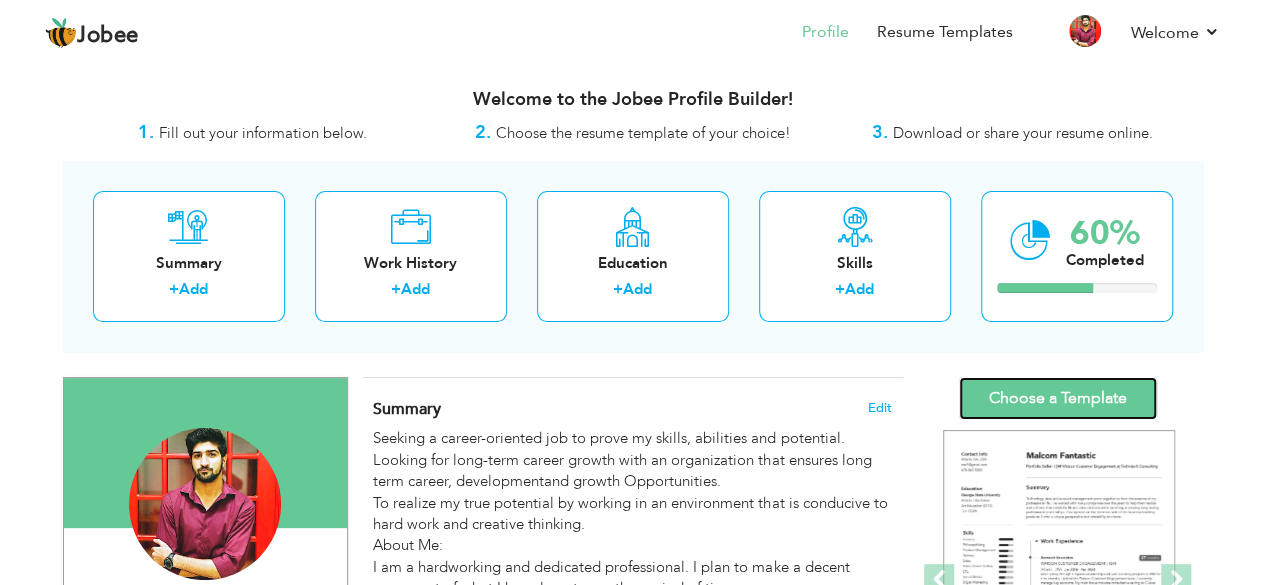 click on "Choose a Template" at bounding box center [1058, 398] 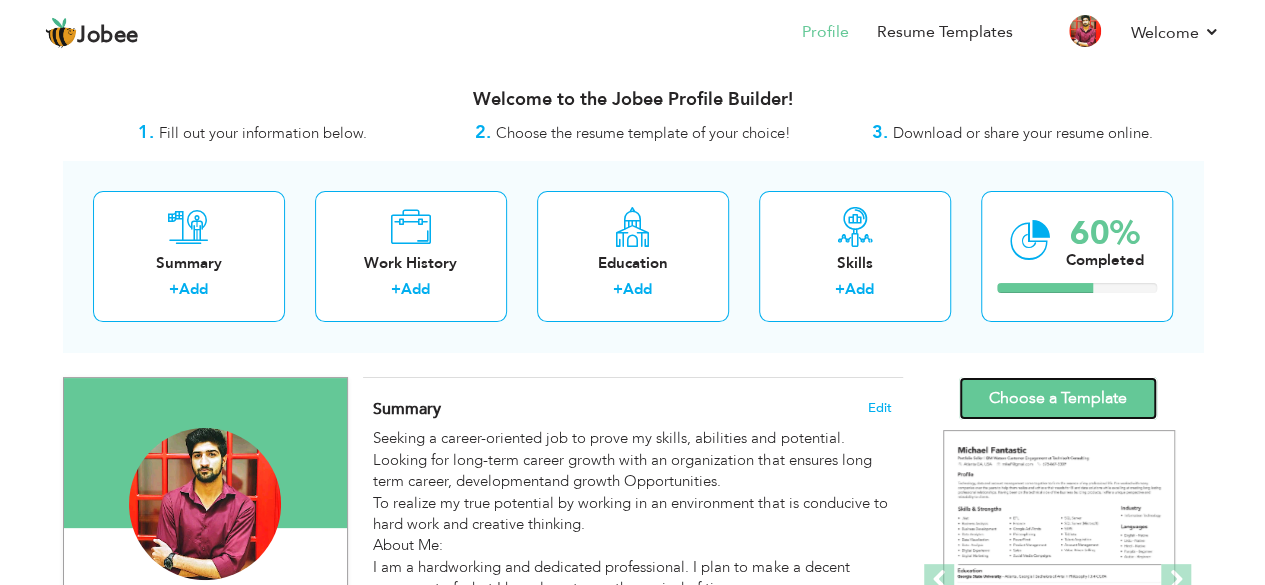 click on "Choose a Template" at bounding box center [1058, 398] 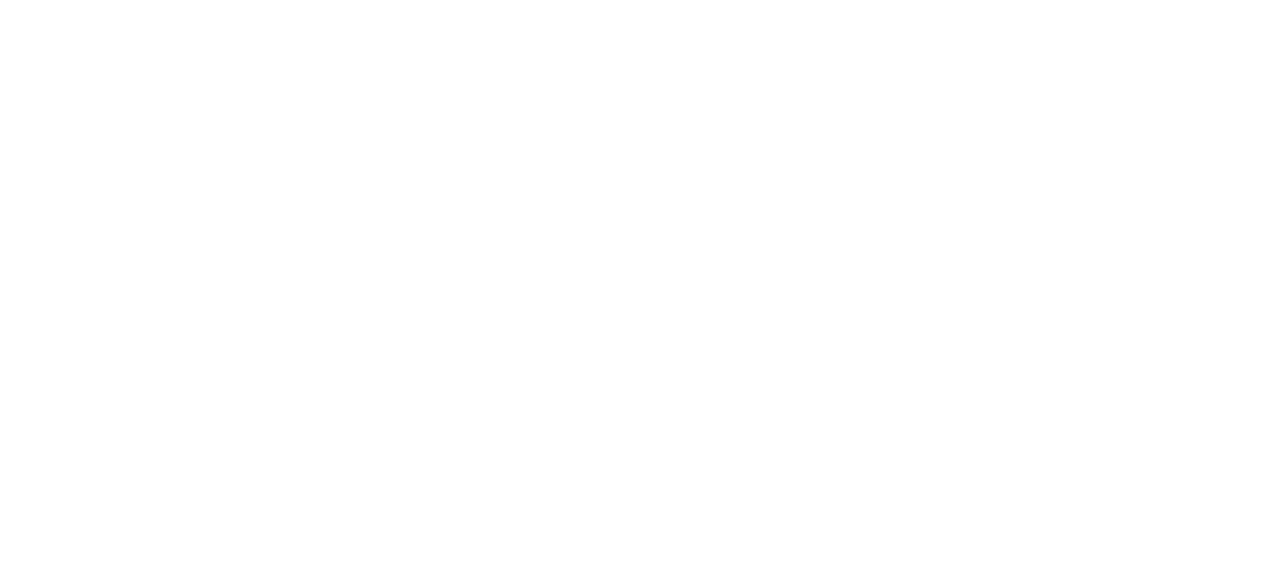 scroll, scrollTop: 0, scrollLeft: 0, axis: both 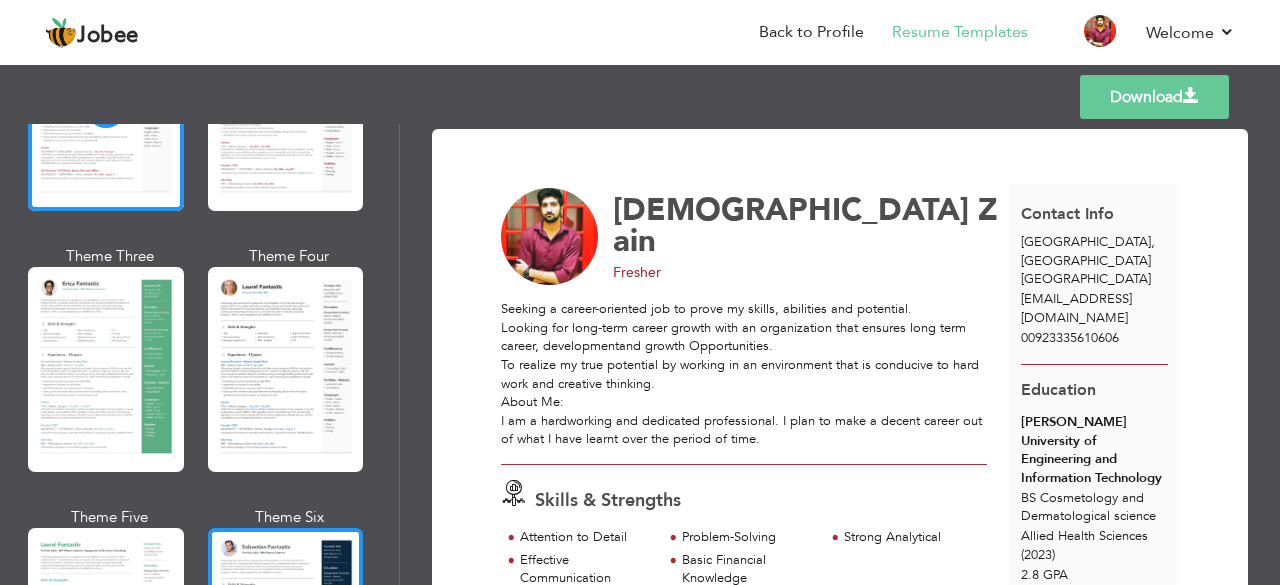 click at bounding box center [286, 630] 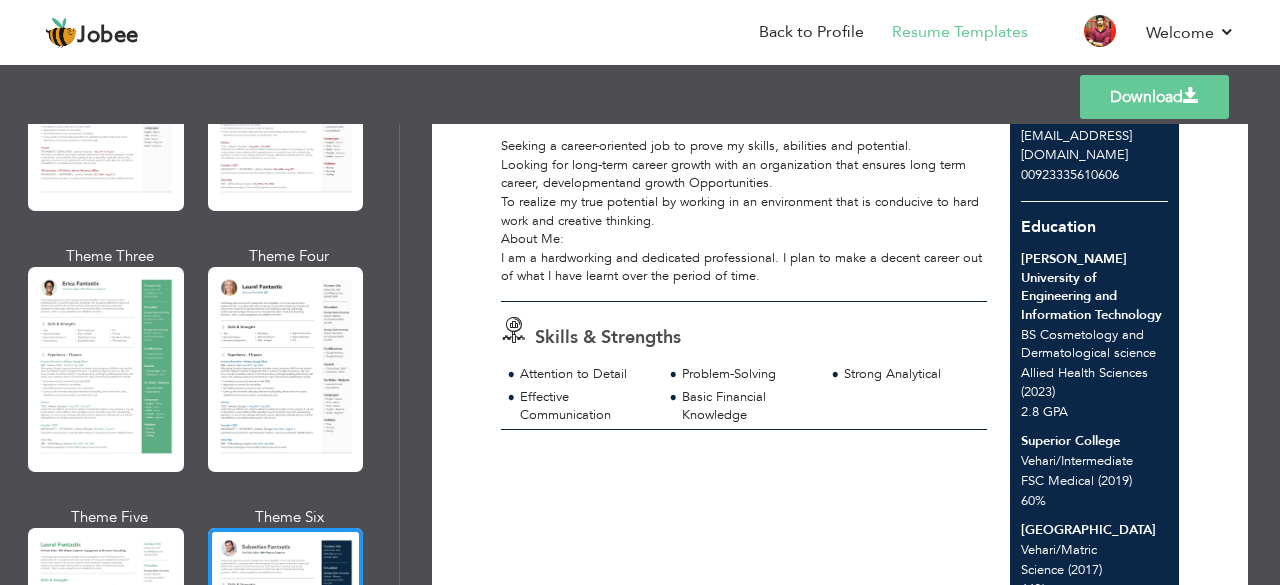 scroll, scrollTop: 156, scrollLeft: 0, axis: vertical 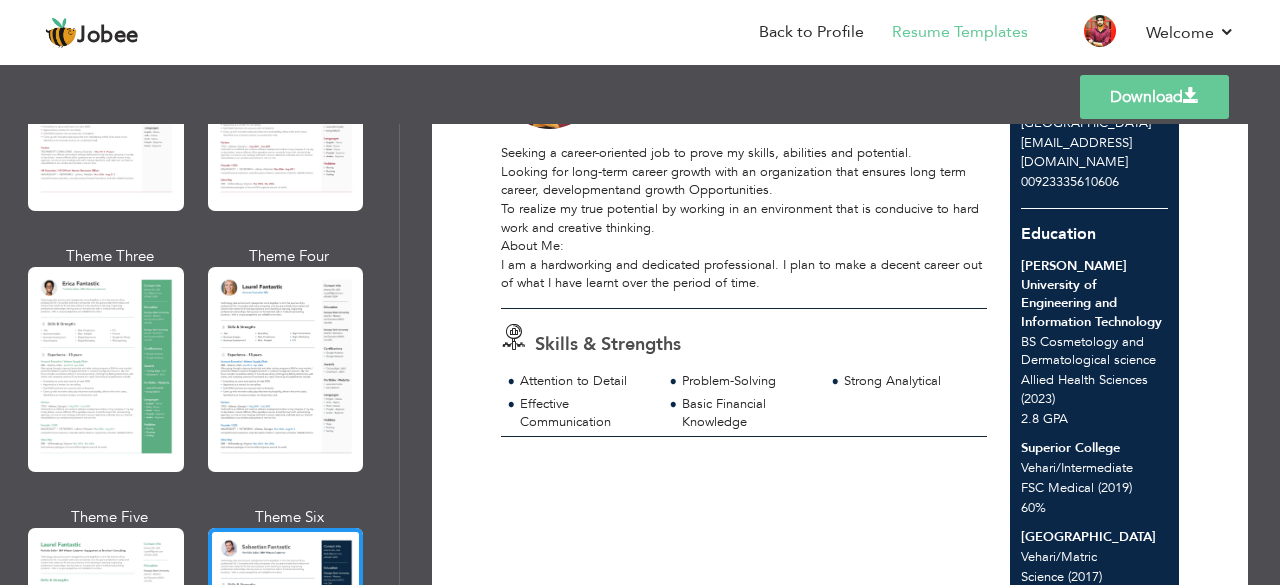 click on "Download" at bounding box center (1154, 97) 